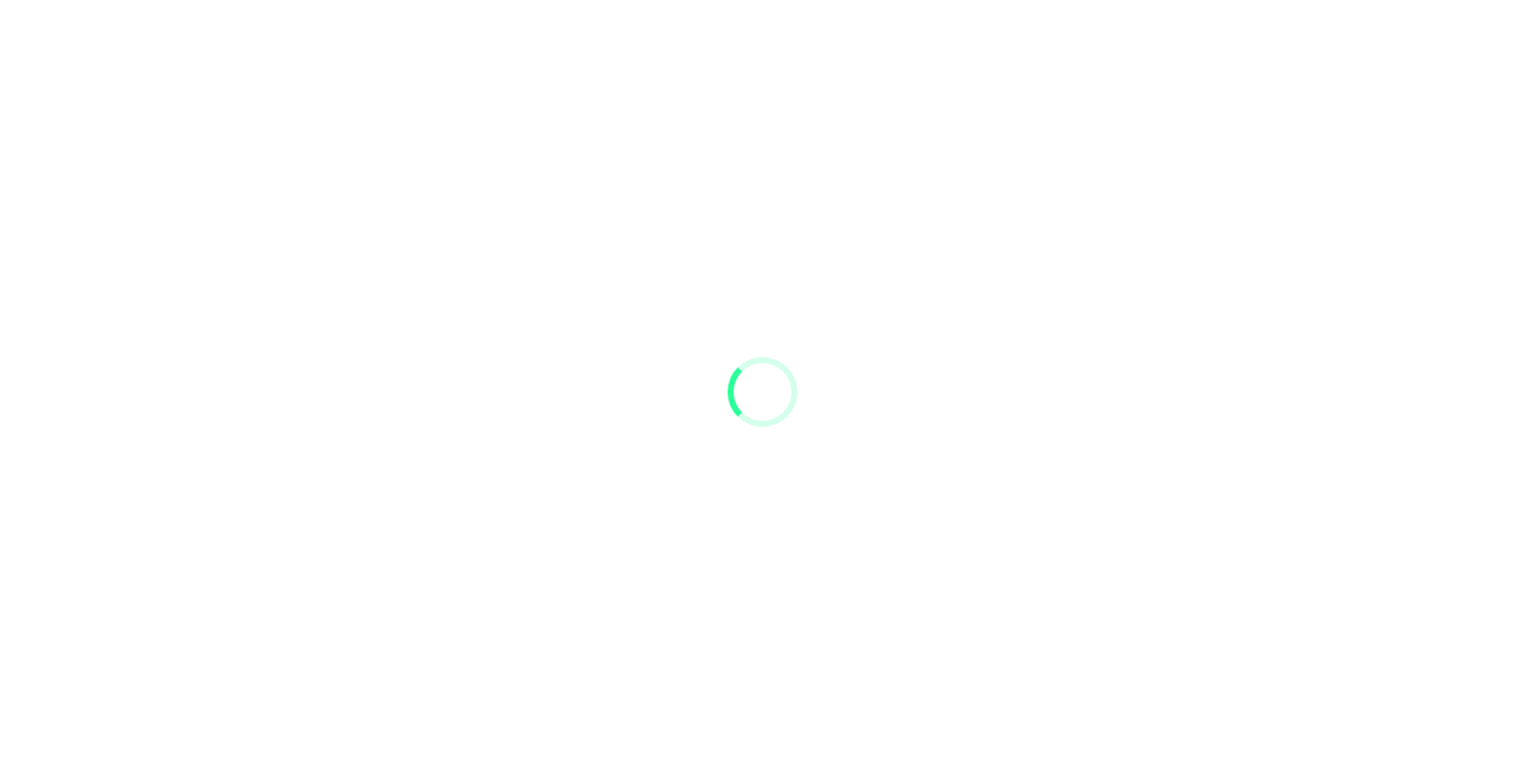 scroll, scrollTop: 0, scrollLeft: 0, axis: both 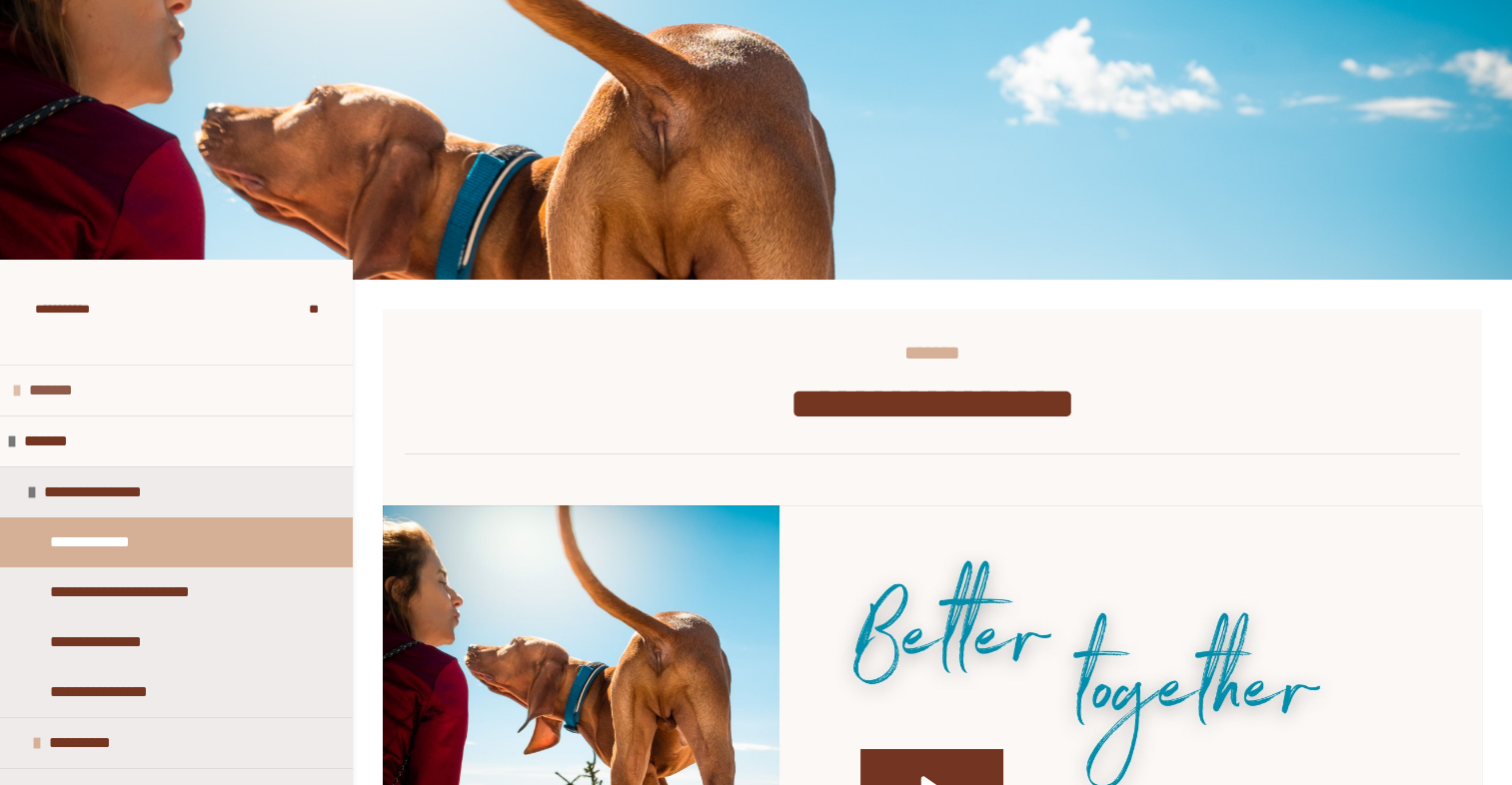 click on "*******" at bounding box center (72, 391) 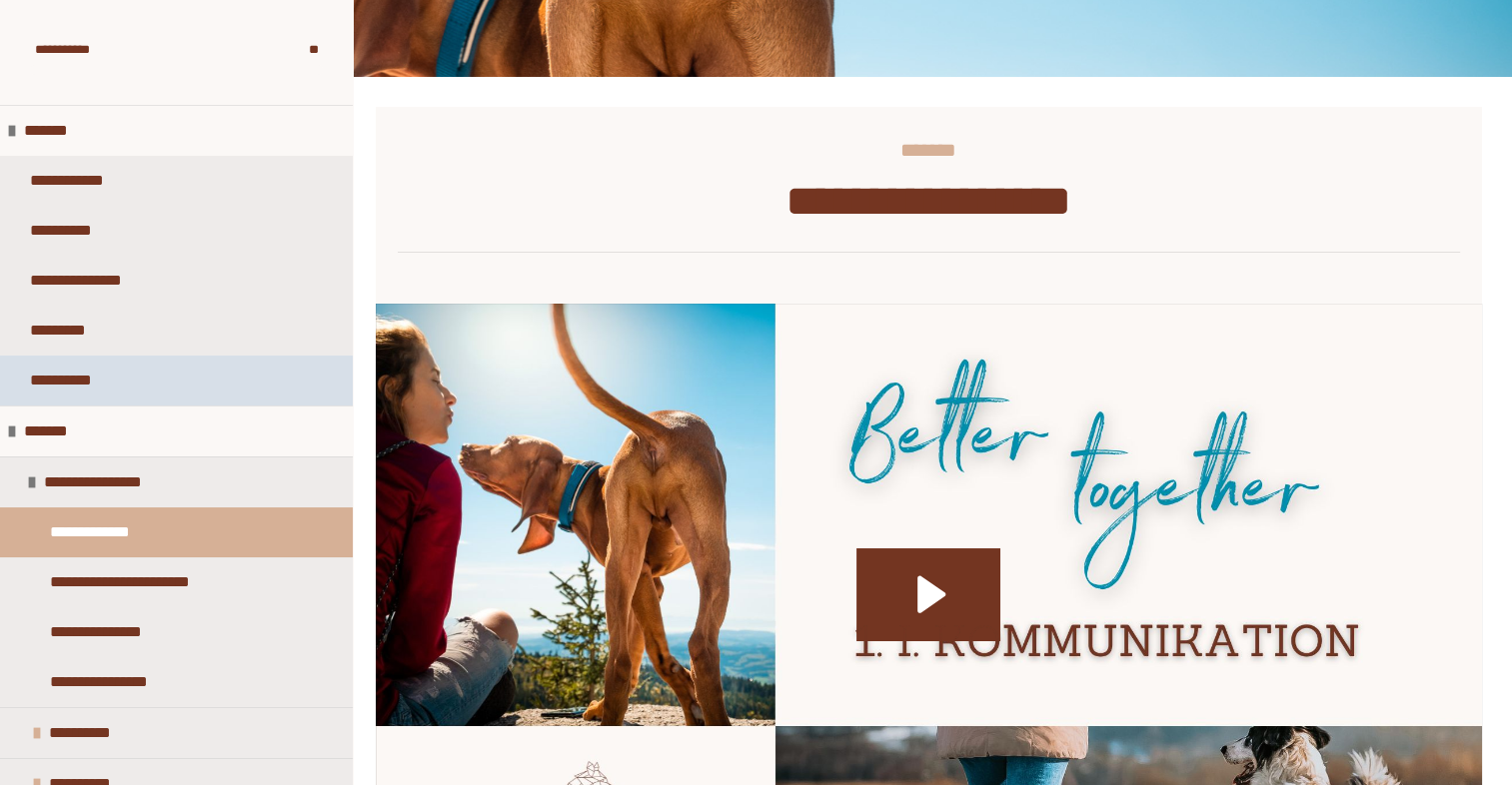 scroll, scrollTop: 352, scrollLeft: 0, axis: vertical 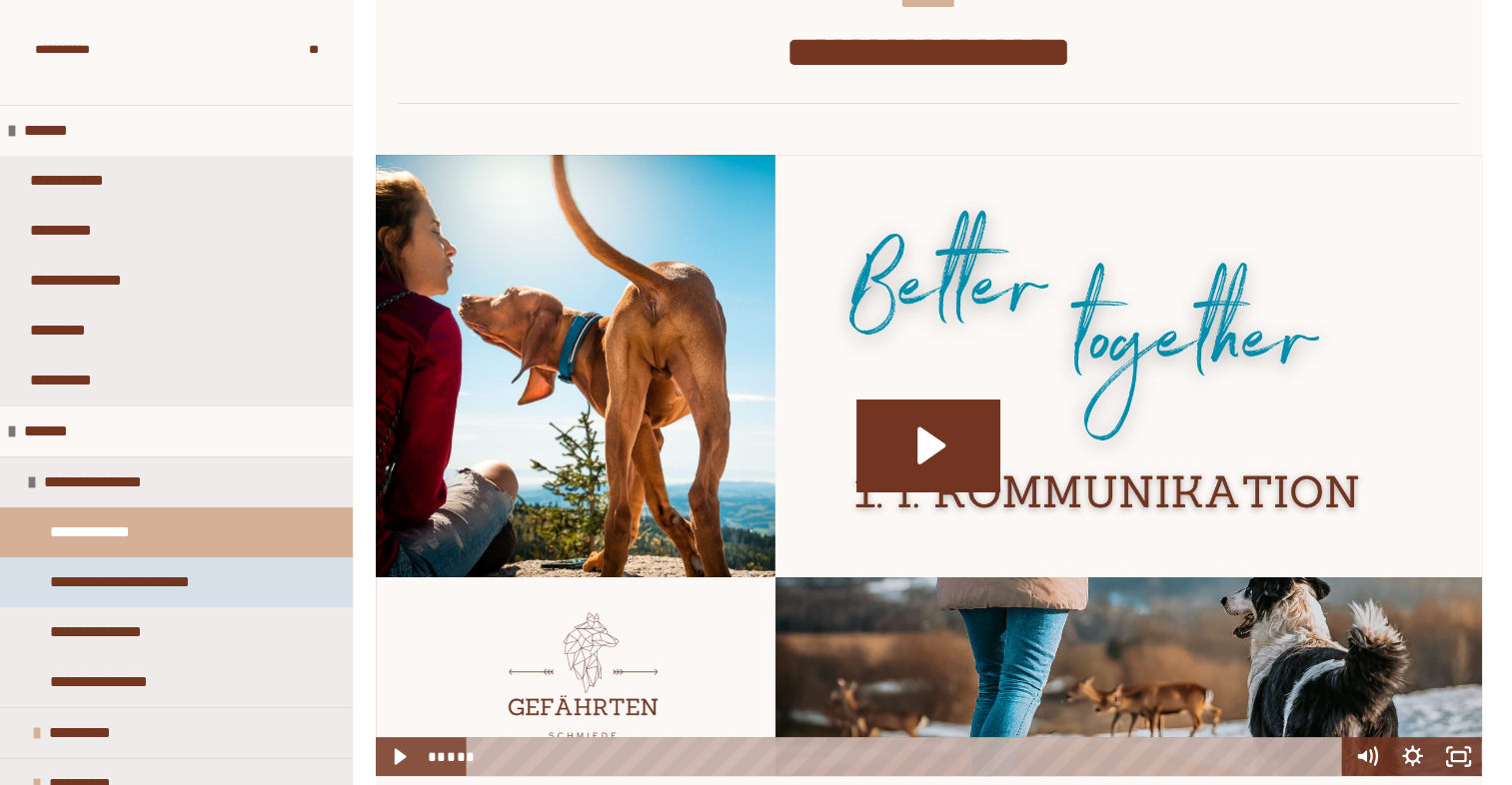 click on "**********" at bounding box center (169, 582) 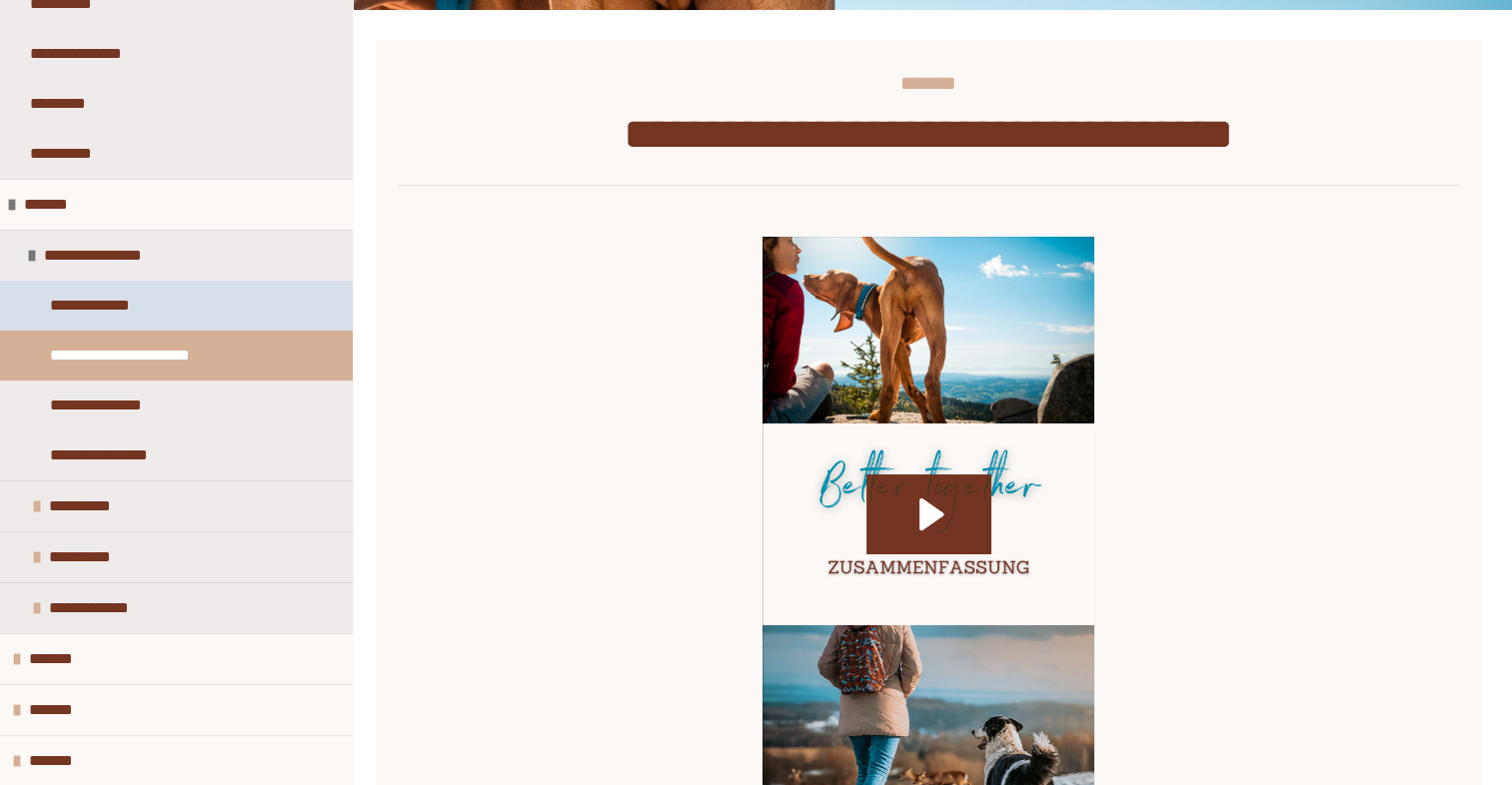 scroll, scrollTop: 230, scrollLeft: 0, axis: vertical 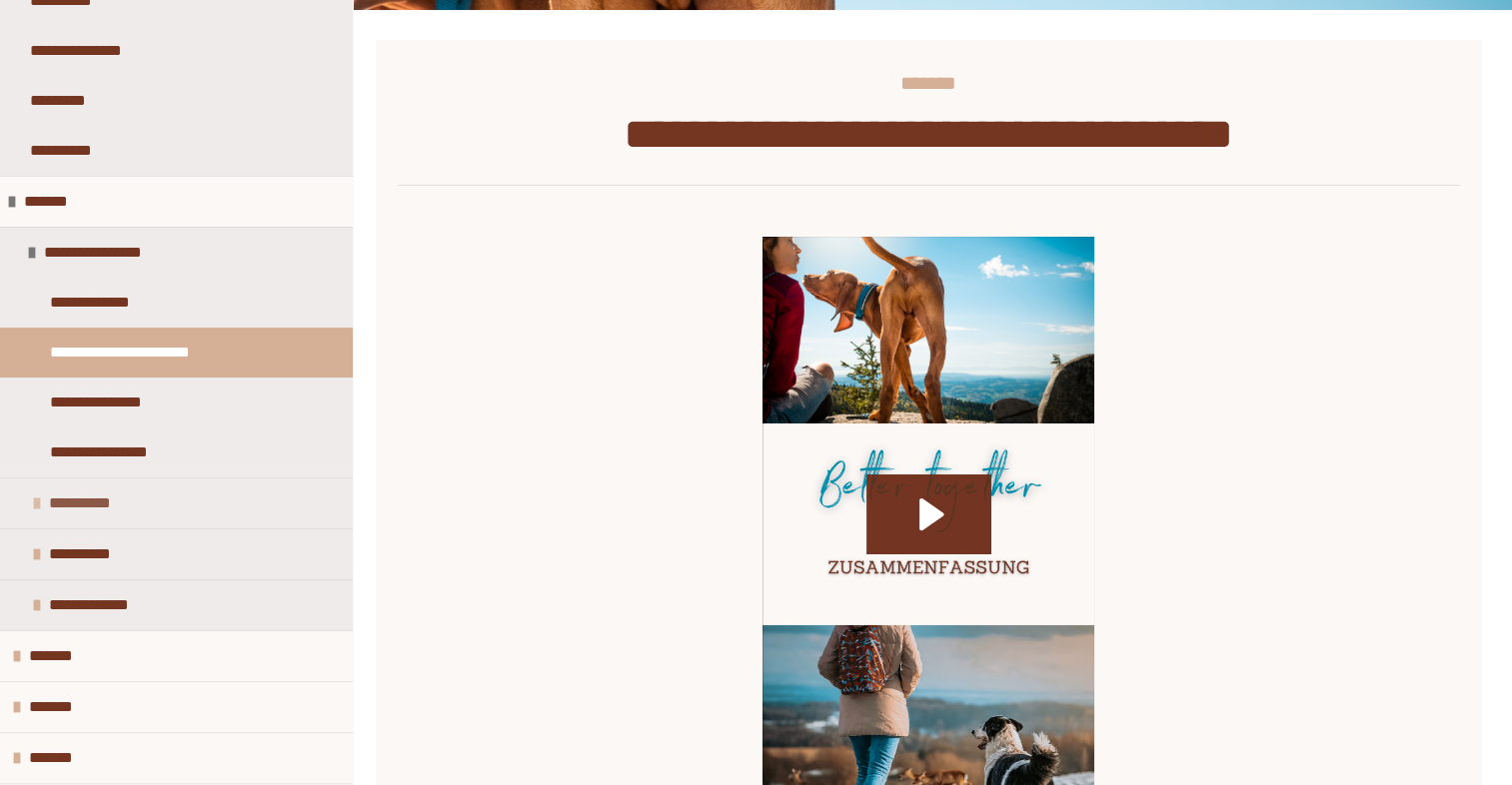 click on "**********" at bounding box center (86, 503) 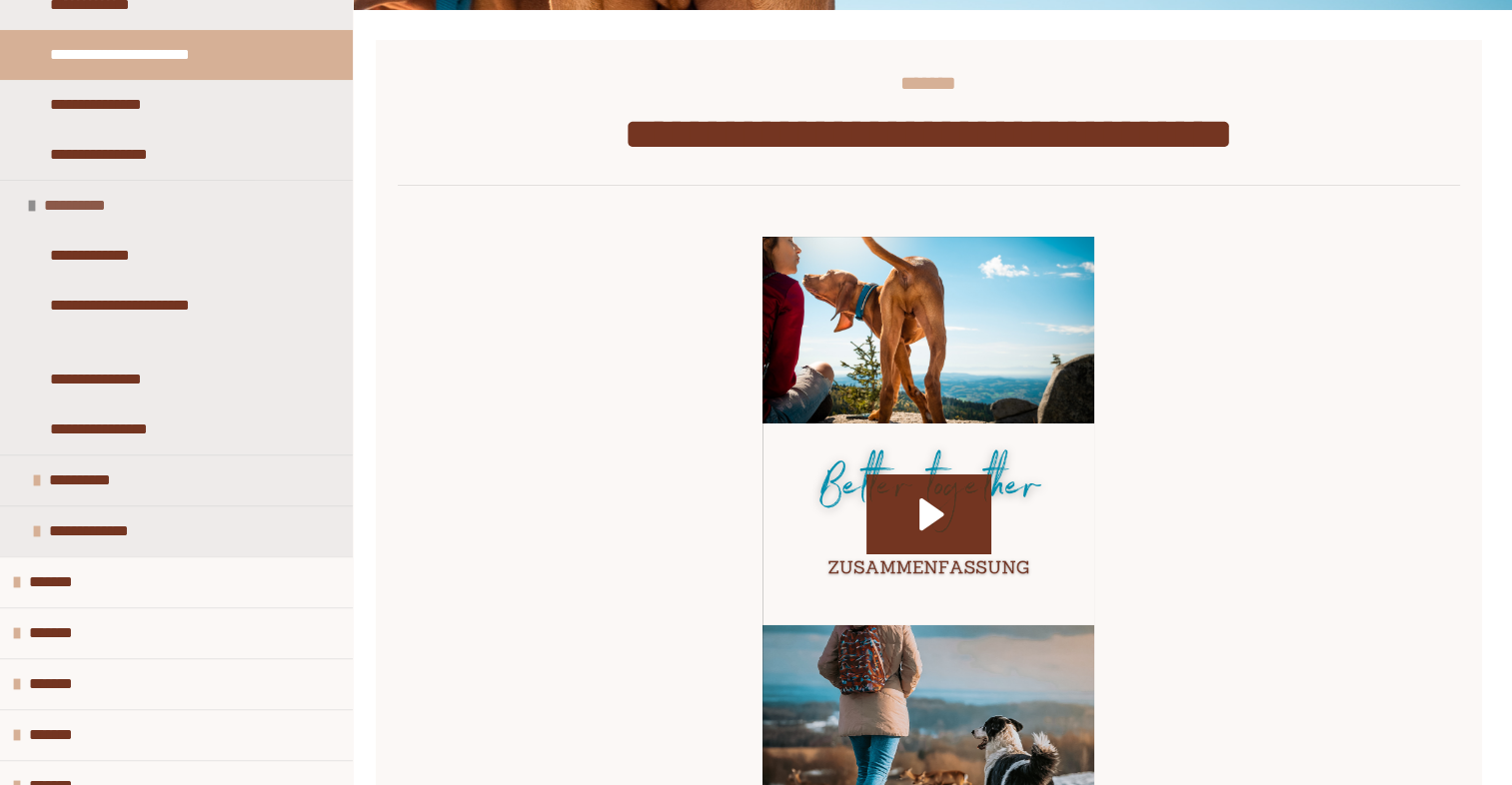 scroll, scrollTop: 531, scrollLeft: 0, axis: vertical 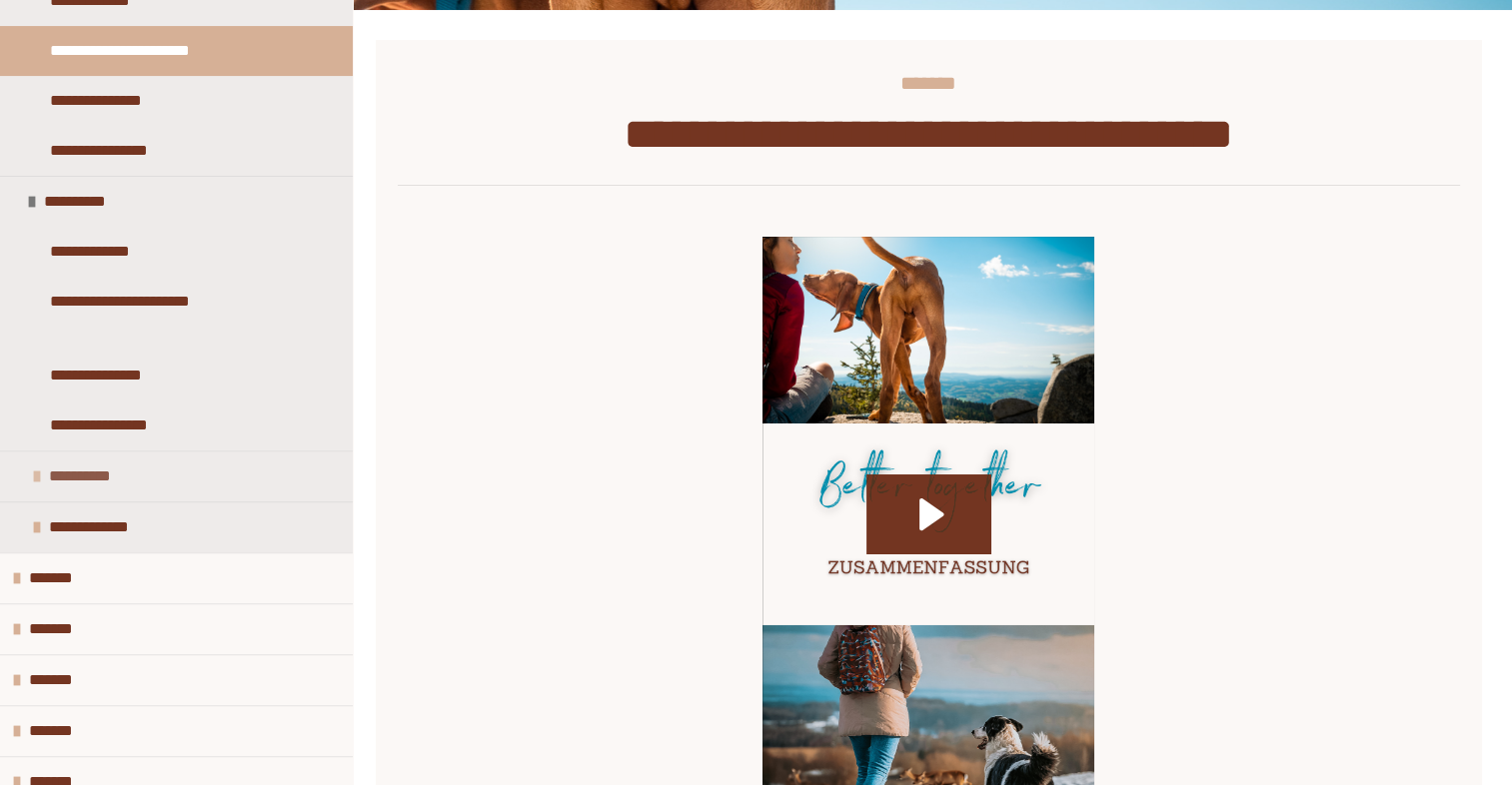 click on "**********" at bounding box center (82, 476) 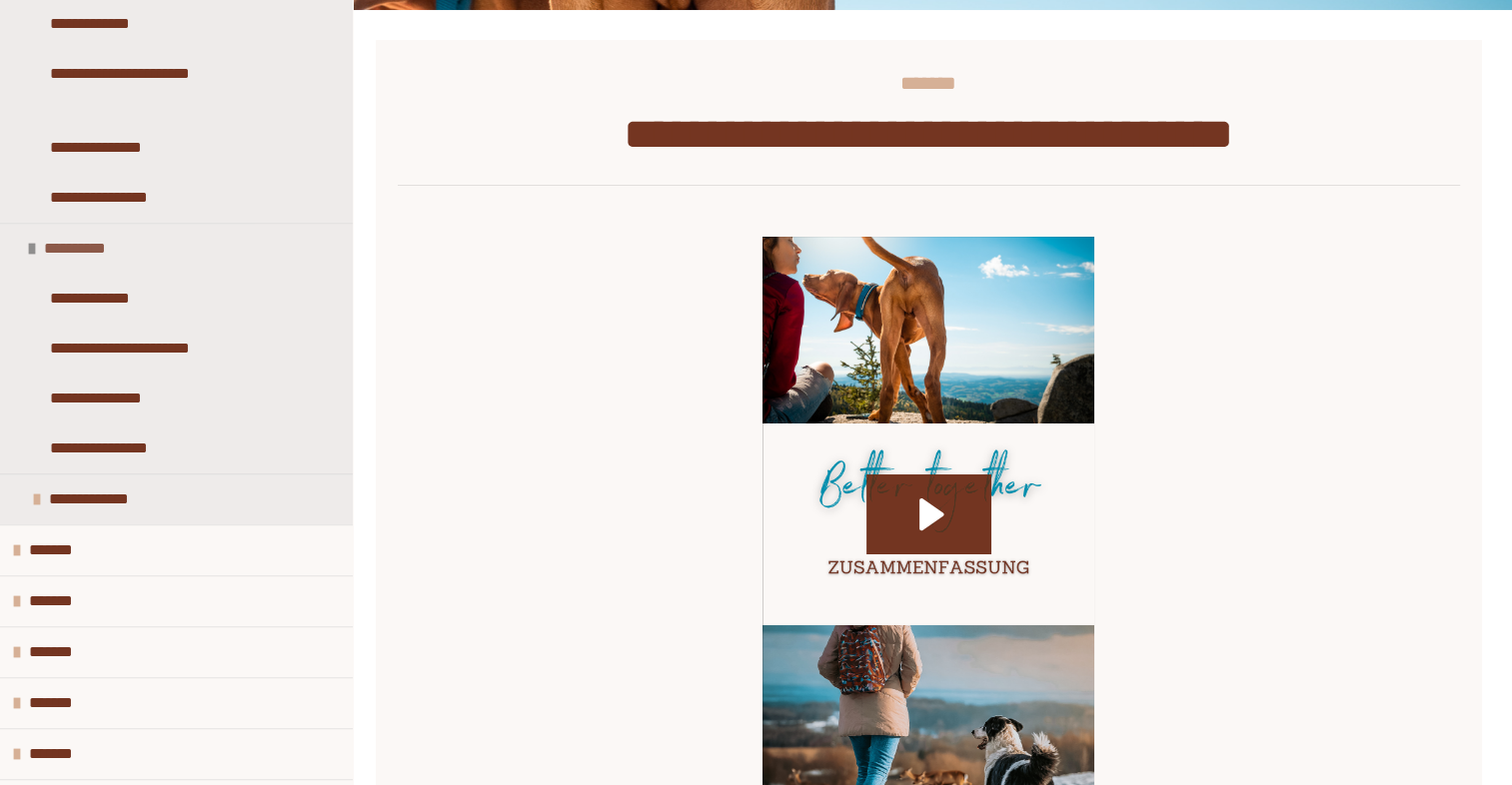 scroll, scrollTop: 761, scrollLeft: 0, axis: vertical 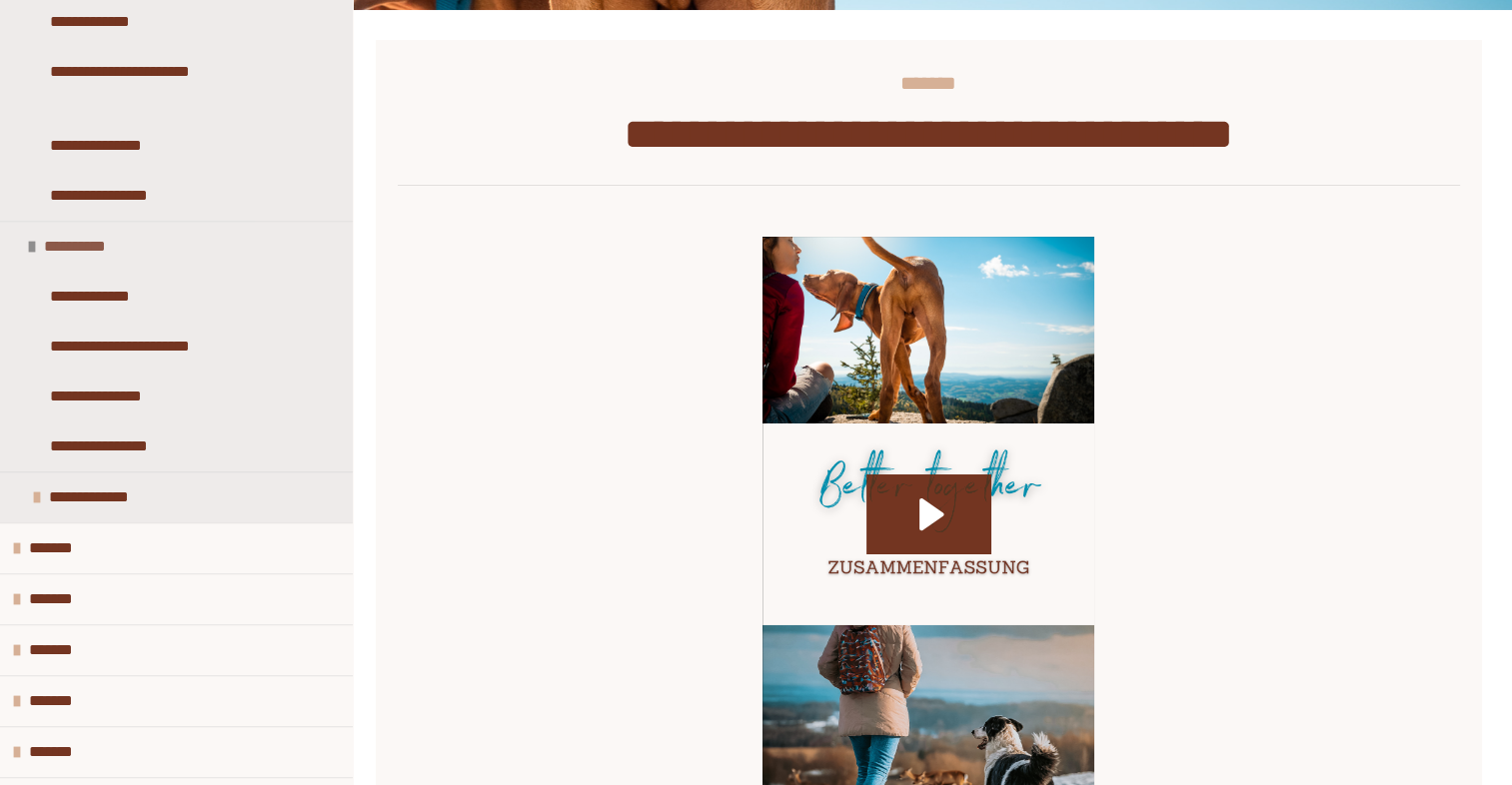 click at bounding box center (32, 247) 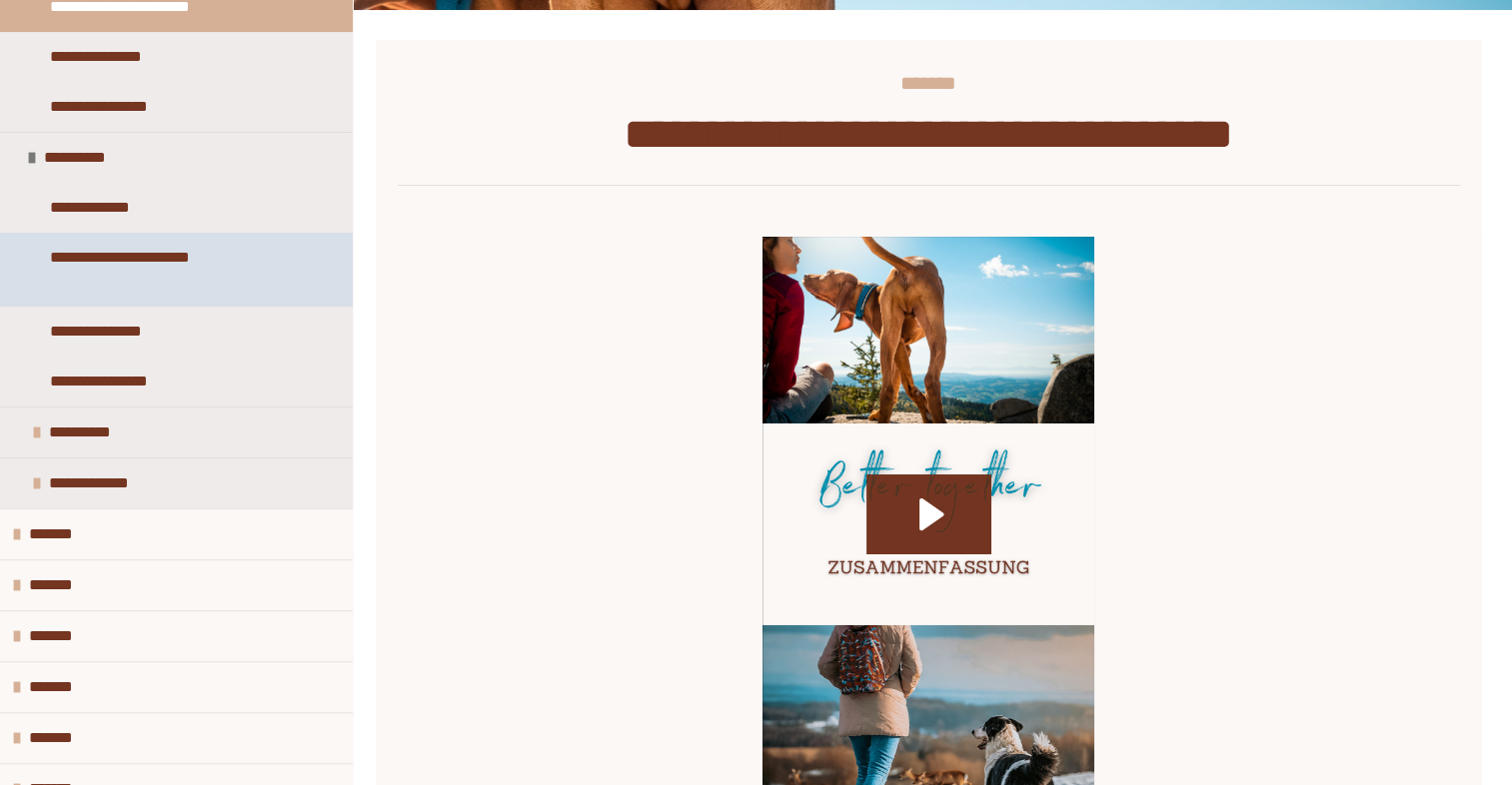 scroll, scrollTop: 575, scrollLeft: 0, axis: vertical 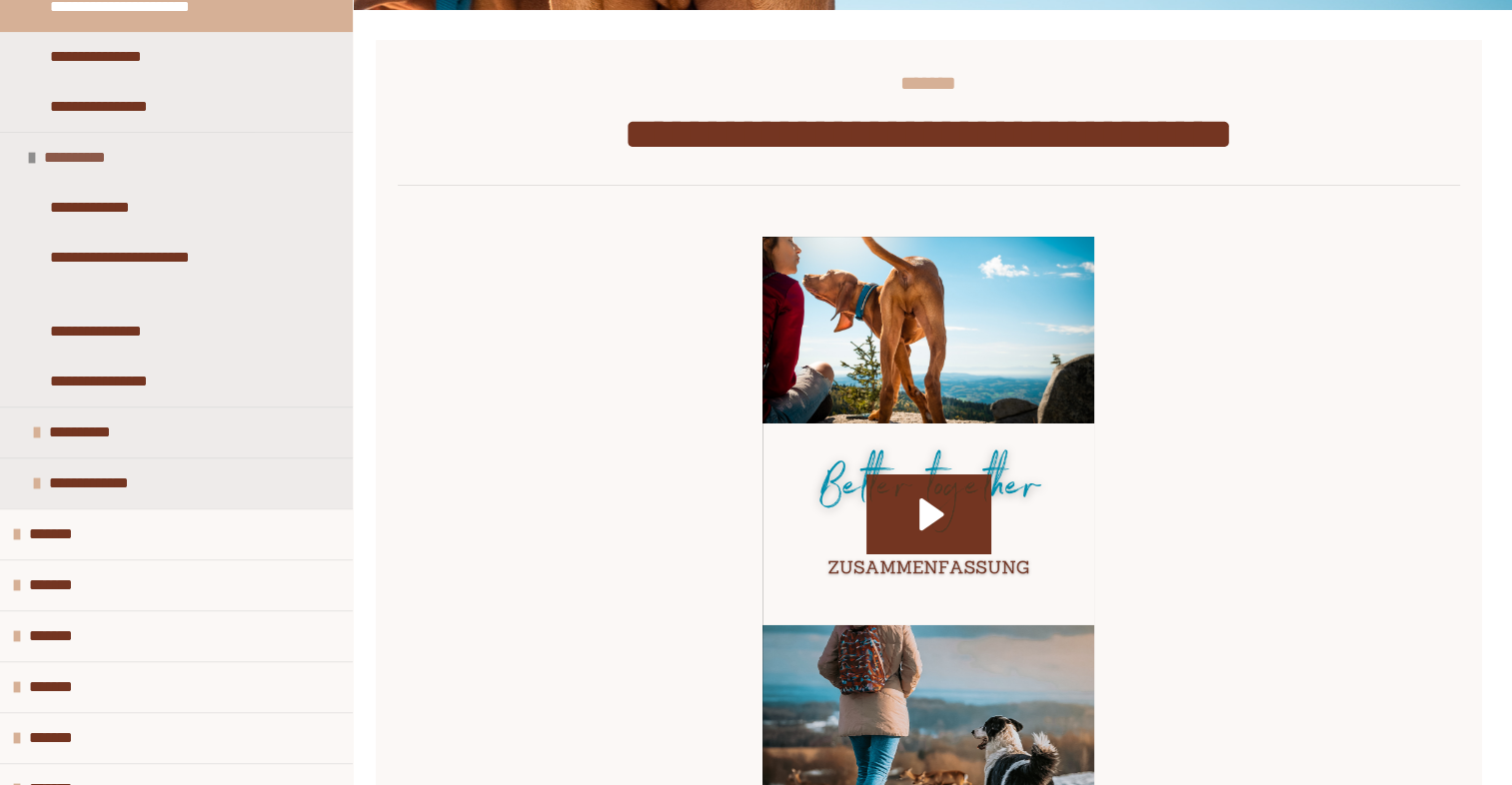 click at bounding box center (32, 158) 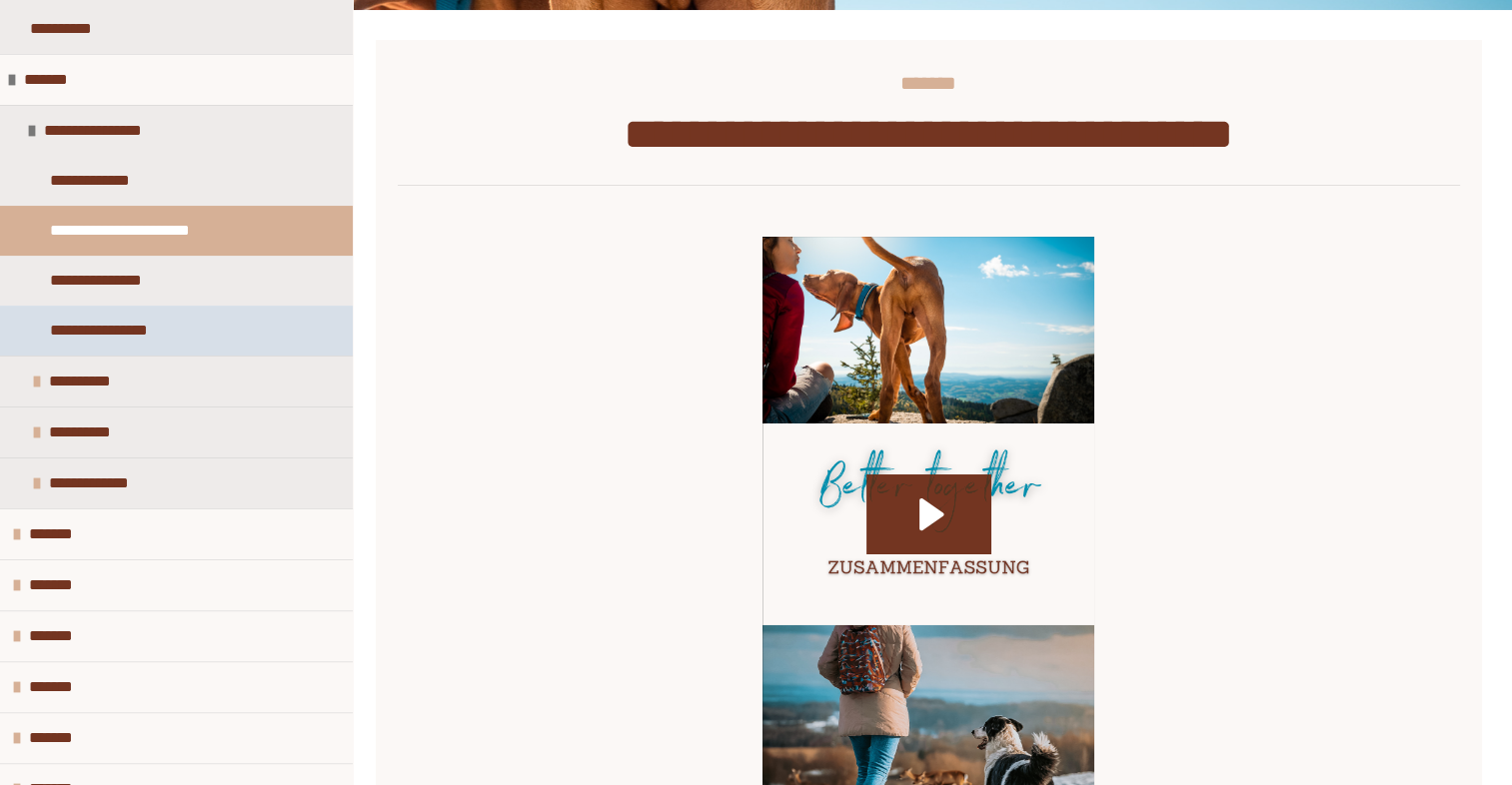 scroll, scrollTop: 344, scrollLeft: 0, axis: vertical 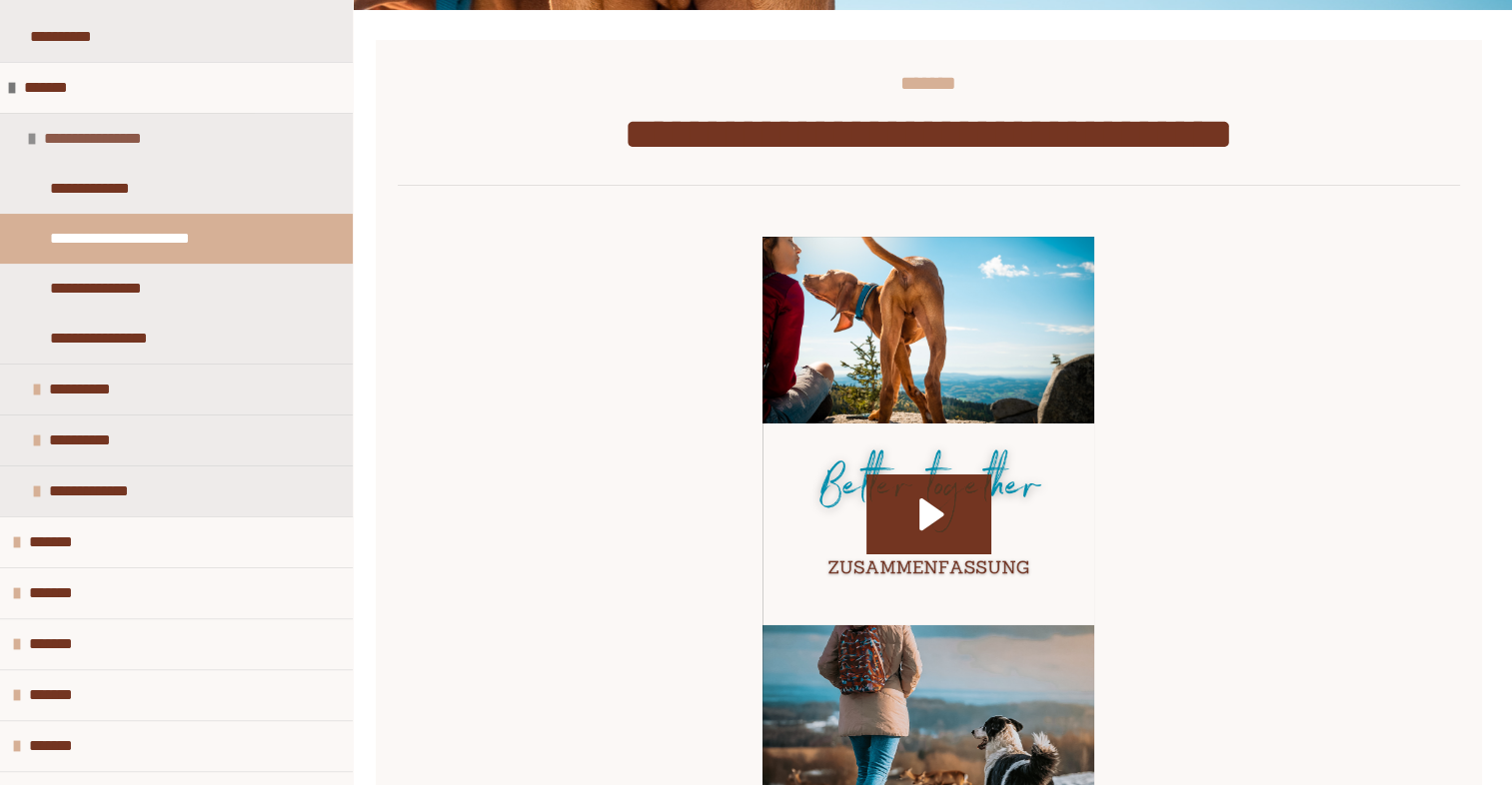 click at bounding box center (32, 139) 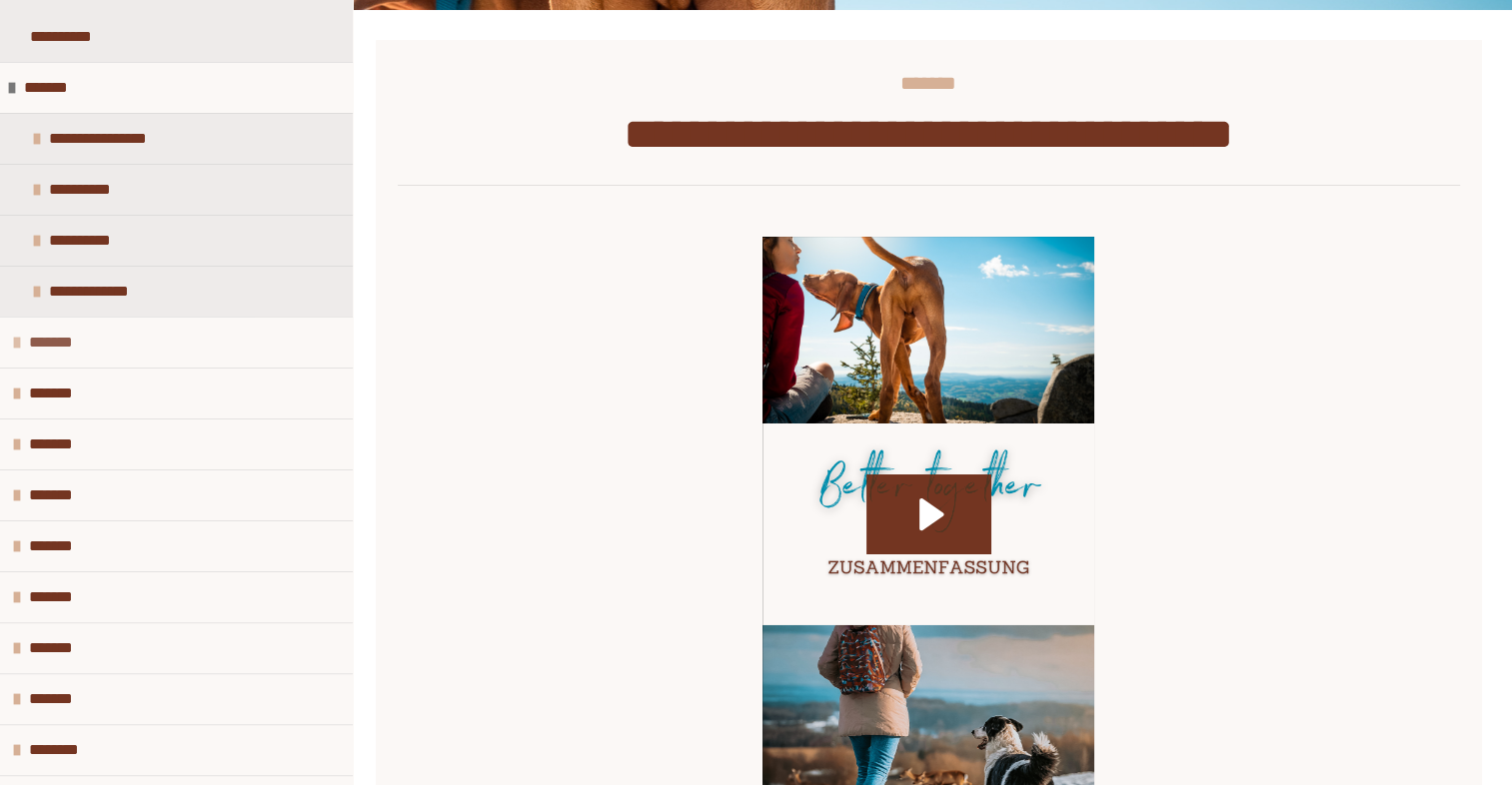 click on "*******" at bounding box center (66, 343) 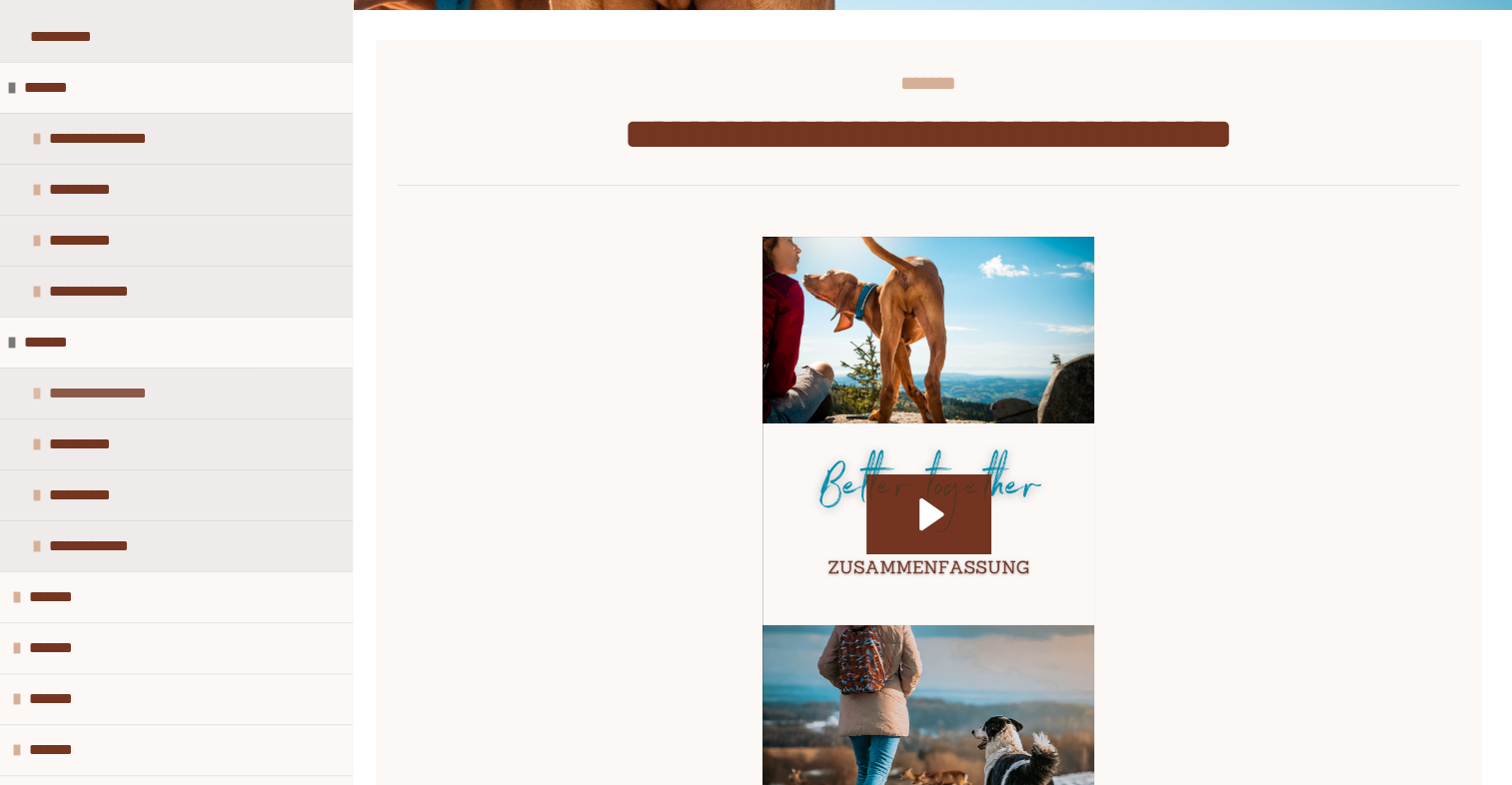 click on "**********" at bounding box center [116, 393] 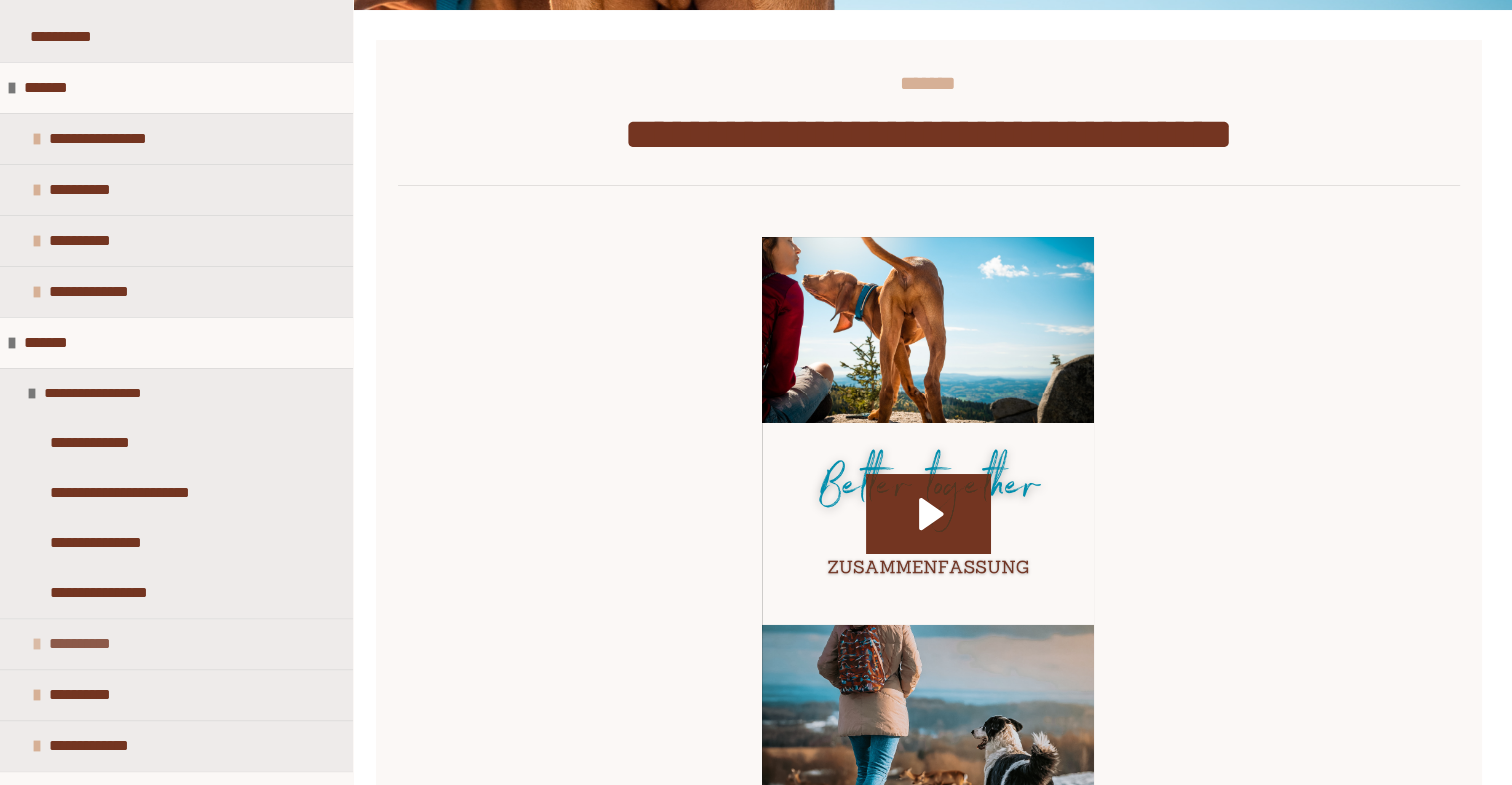 click on "**********" at bounding box center [86, 644] 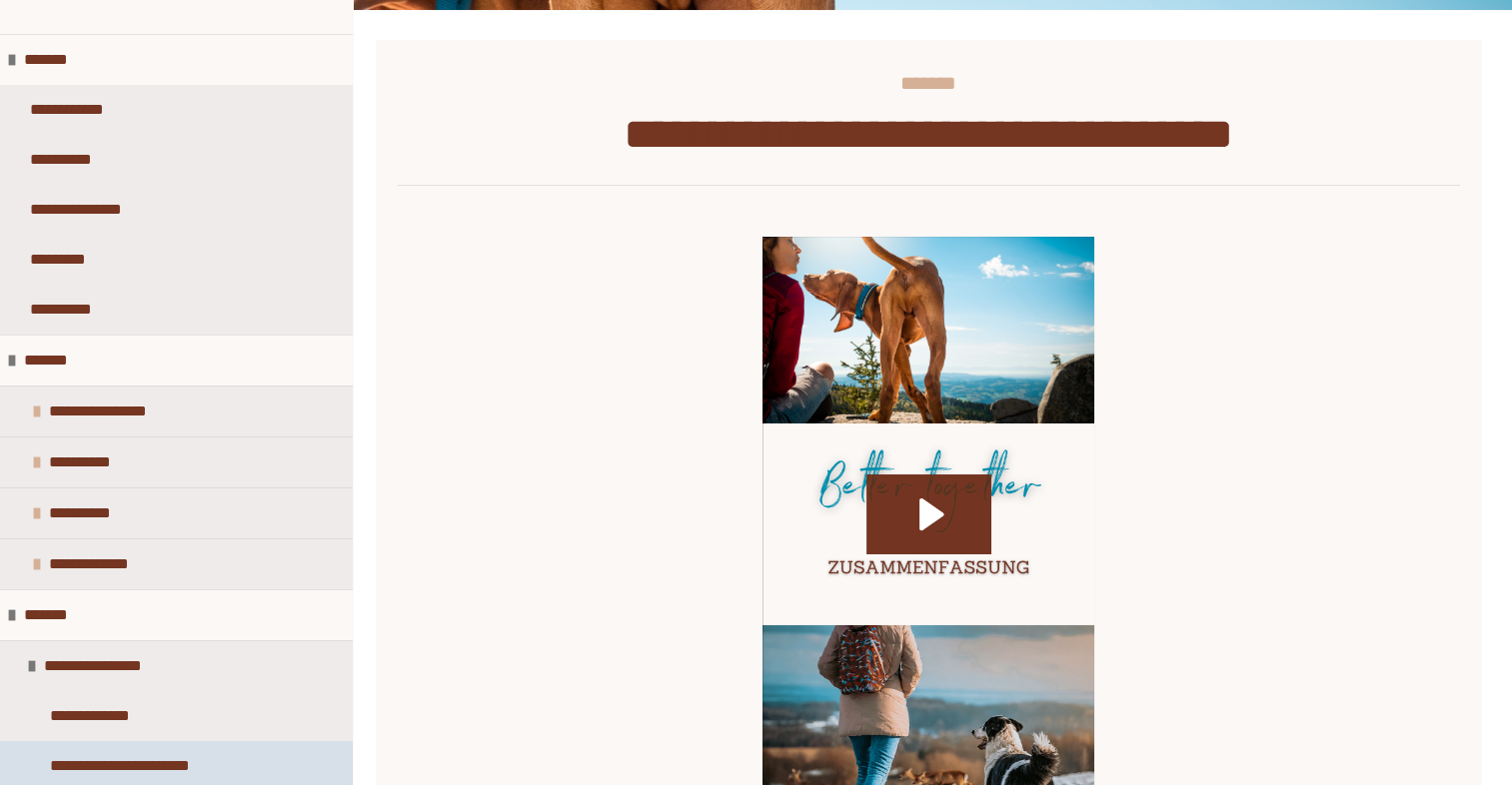 scroll, scrollTop: 0, scrollLeft: 0, axis: both 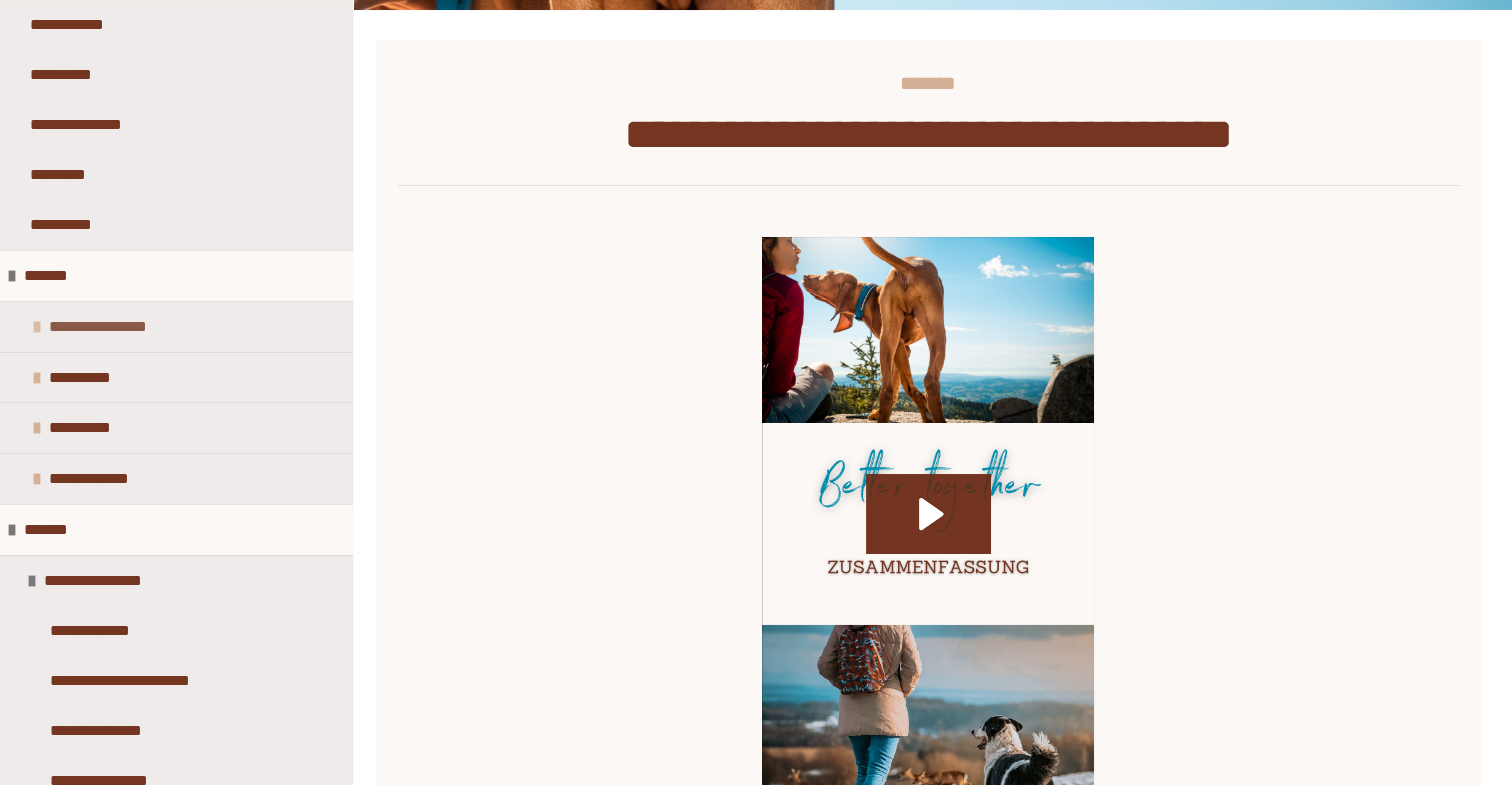 click on "**********" at bounding box center [116, 327] 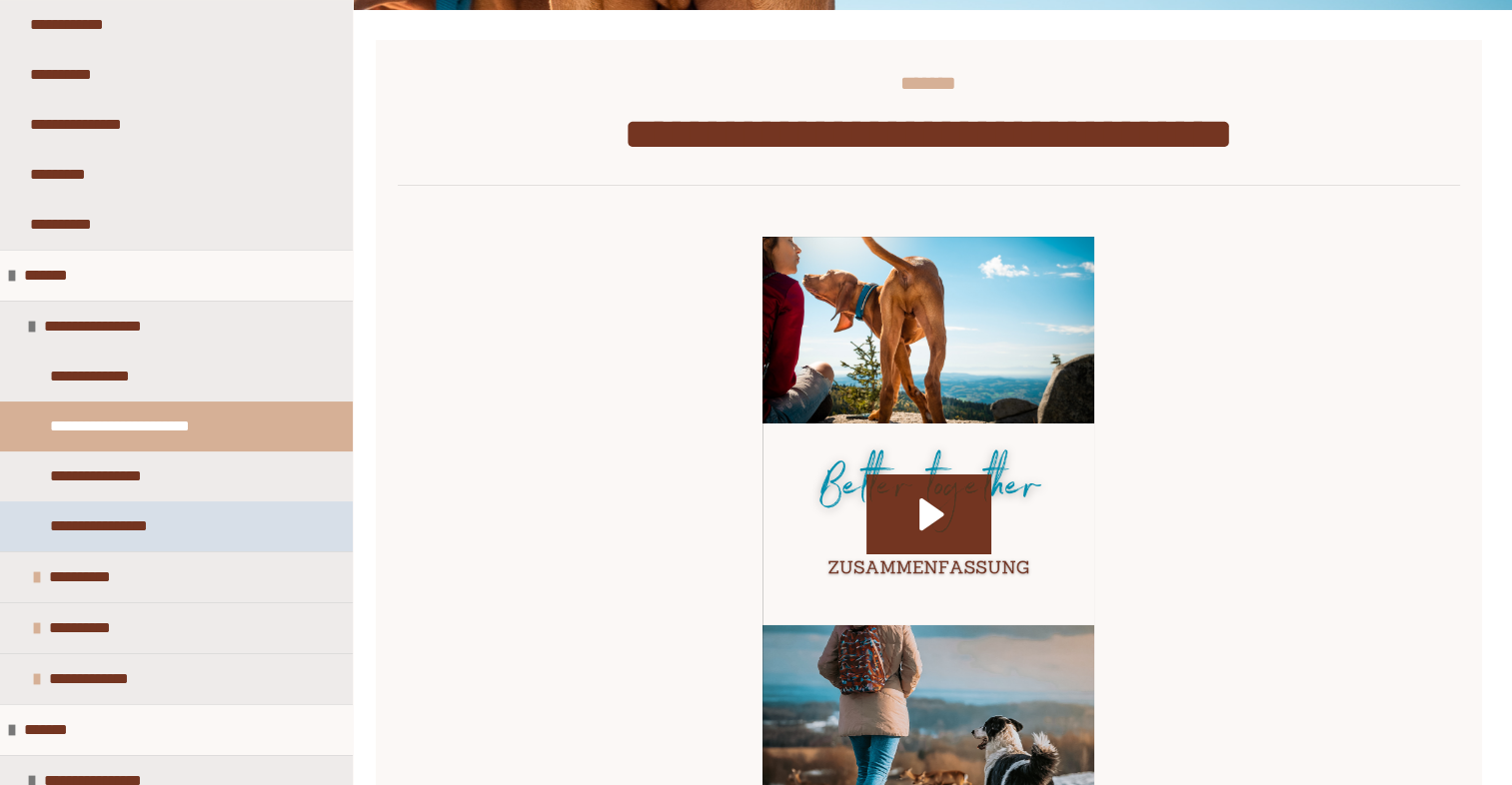 click on "**********" at bounding box center [130, 526] 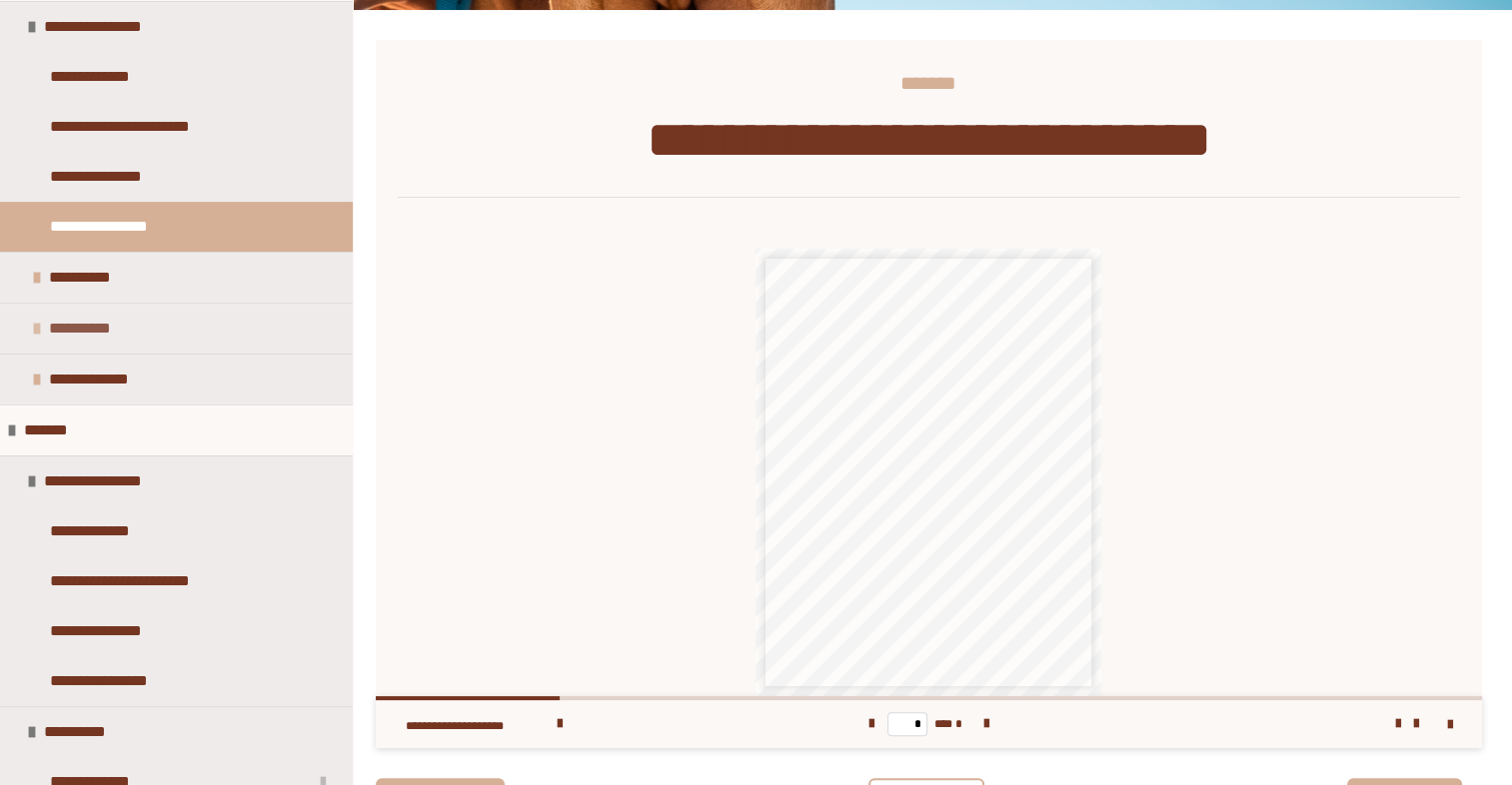 scroll, scrollTop: 455, scrollLeft: 0, axis: vertical 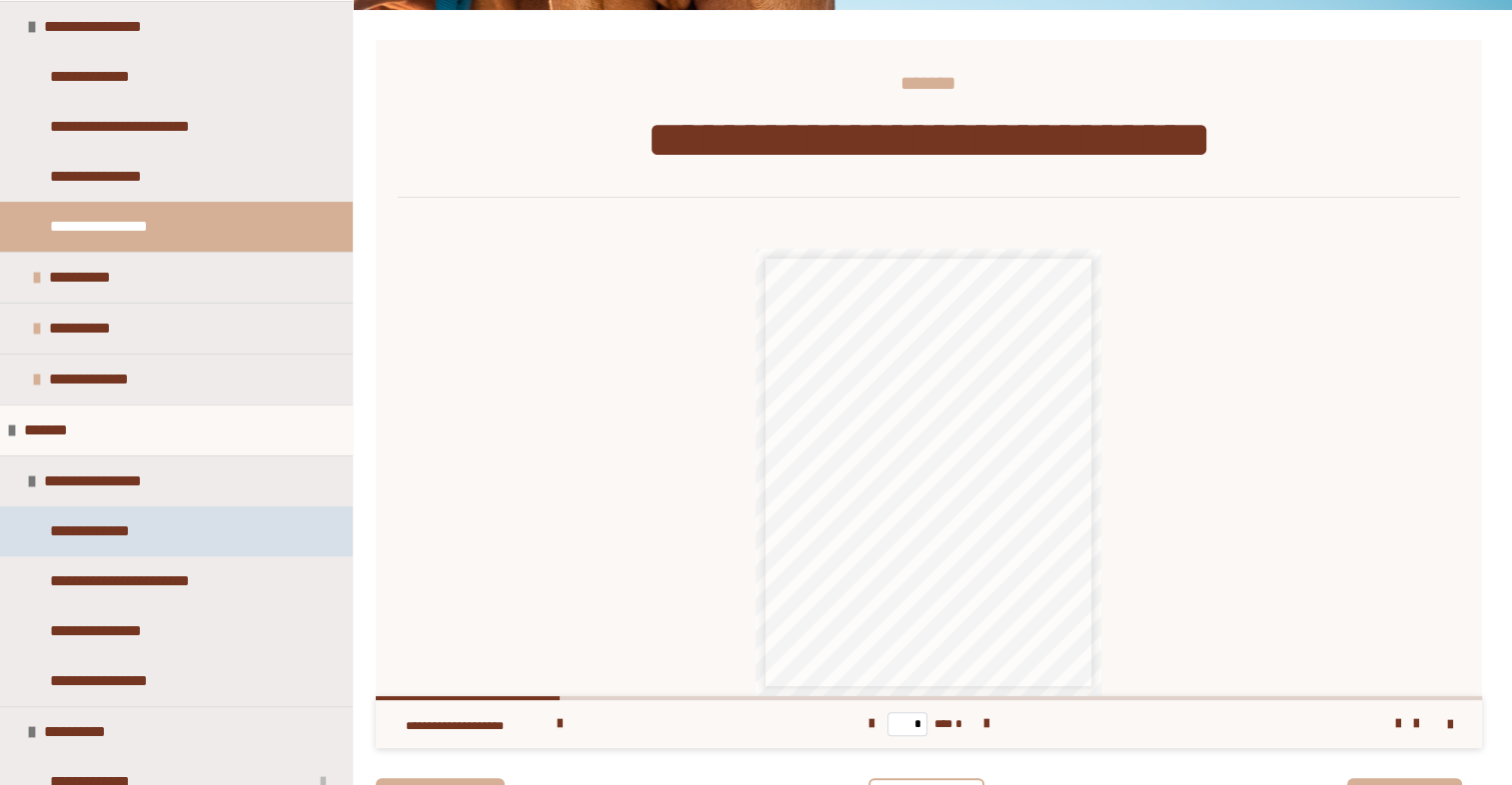 click on "**********" at bounding box center [108, 531] 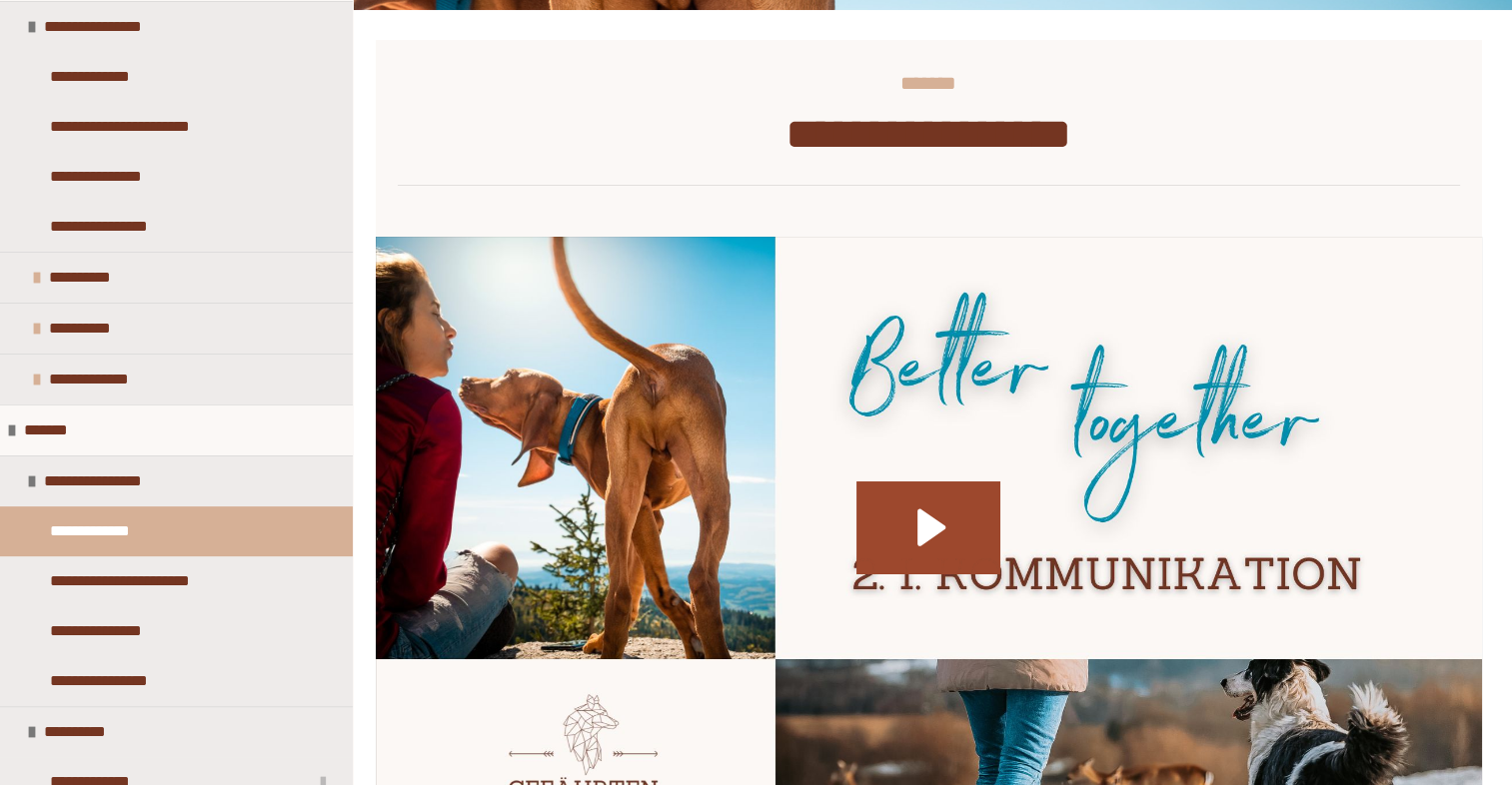 click 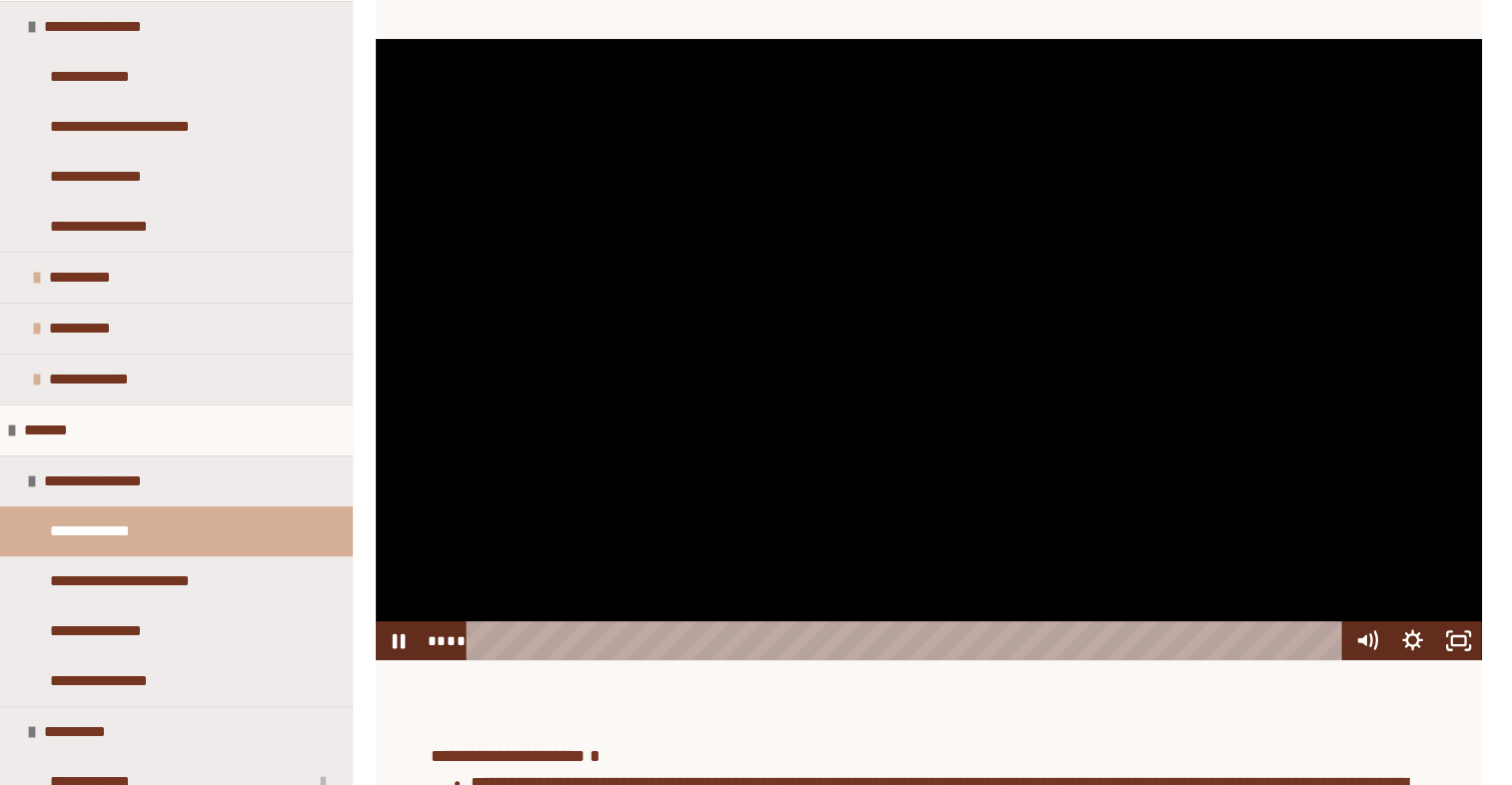 scroll, scrollTop: 468, scrollLeft: 0, axis: vertical 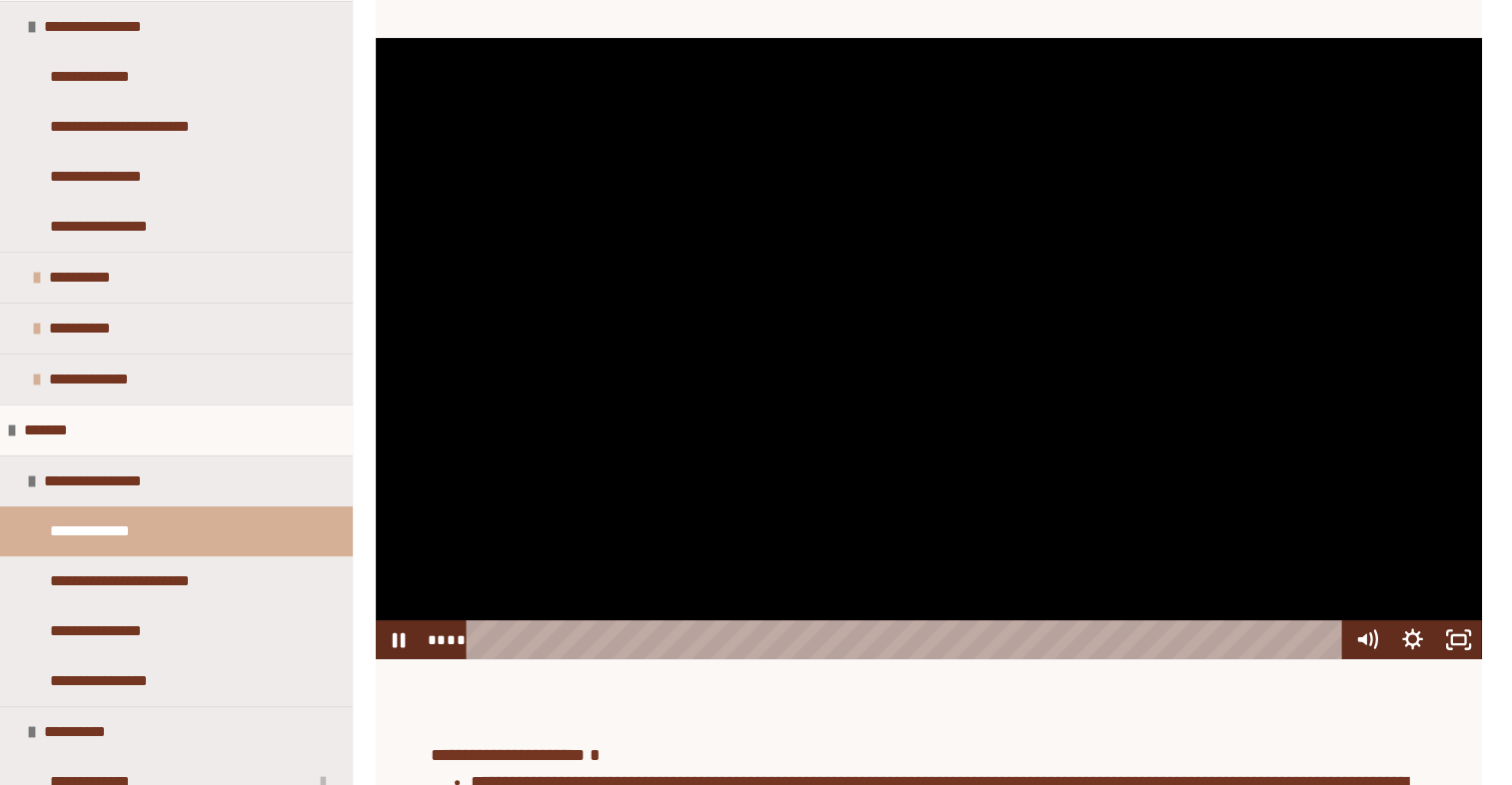 type 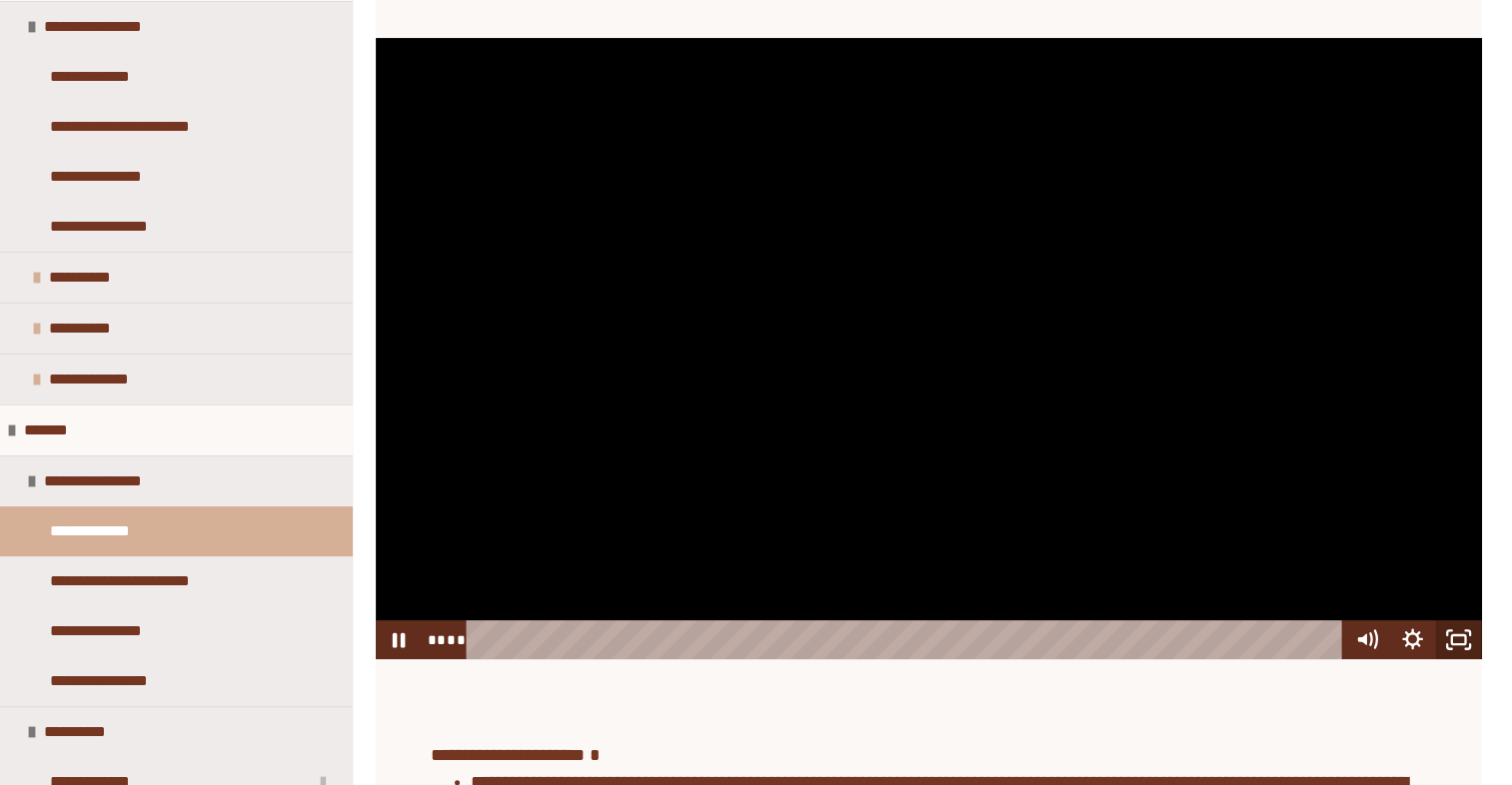 click 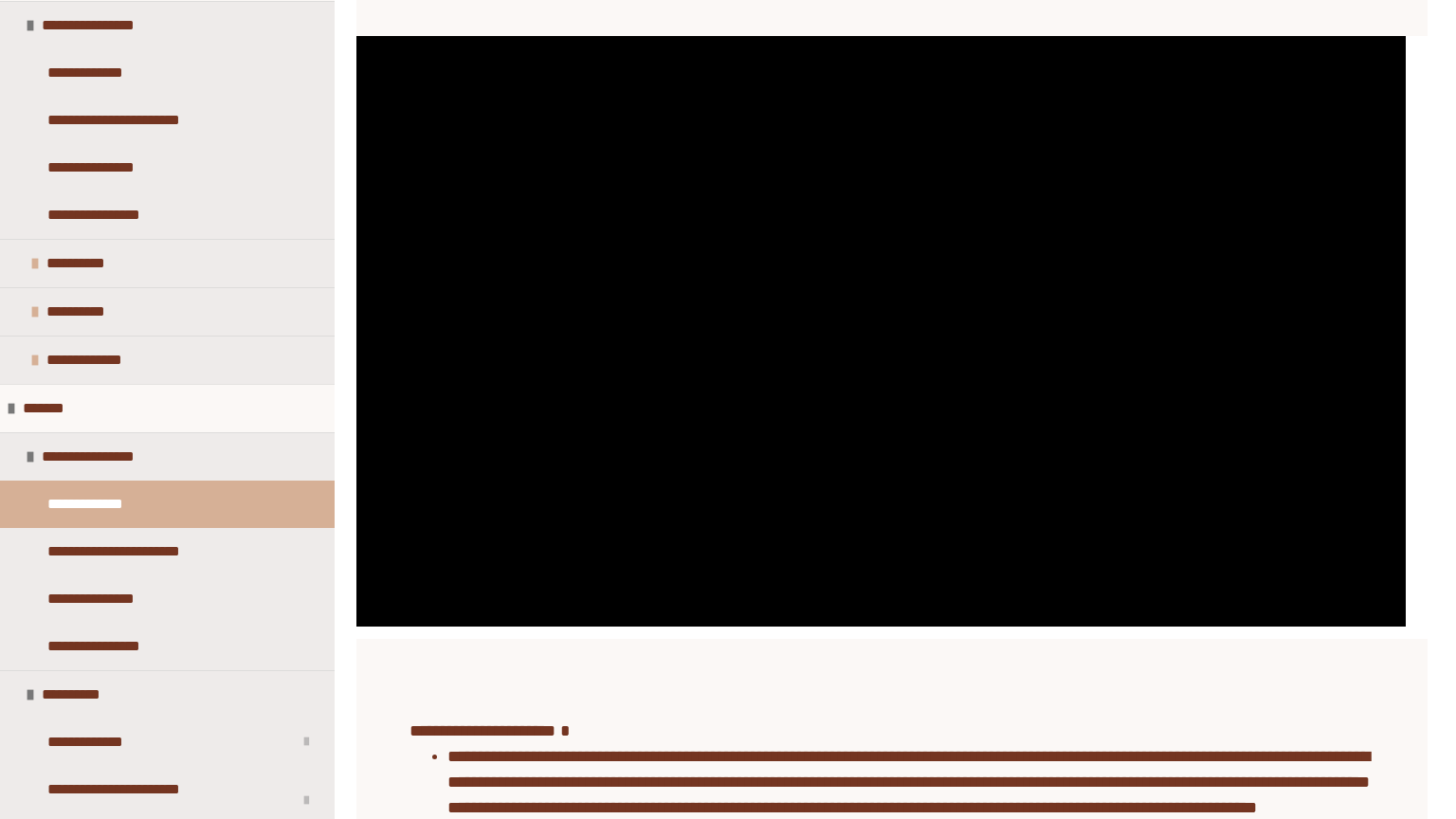 type 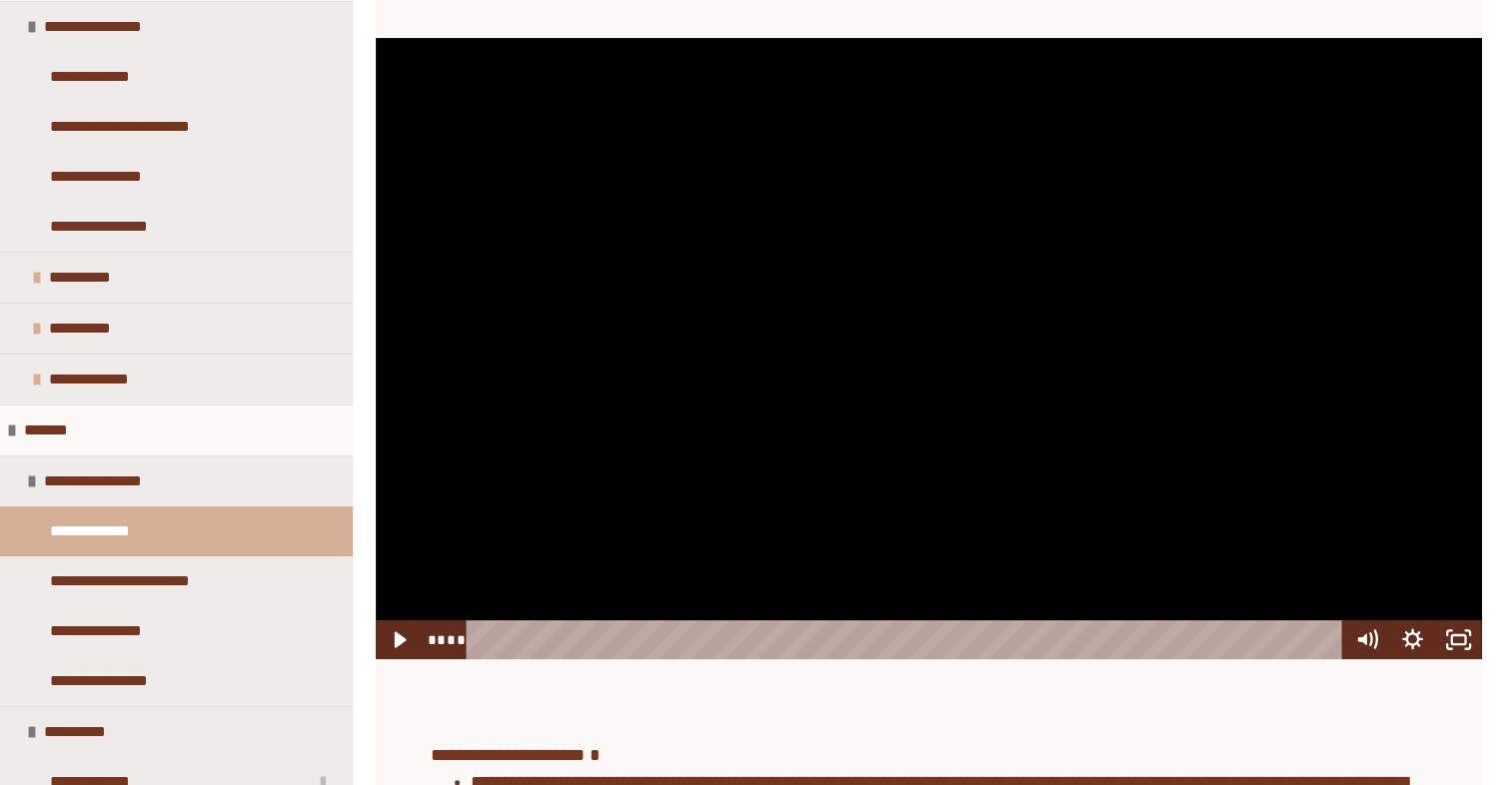 click at bounding box center (928, 349) 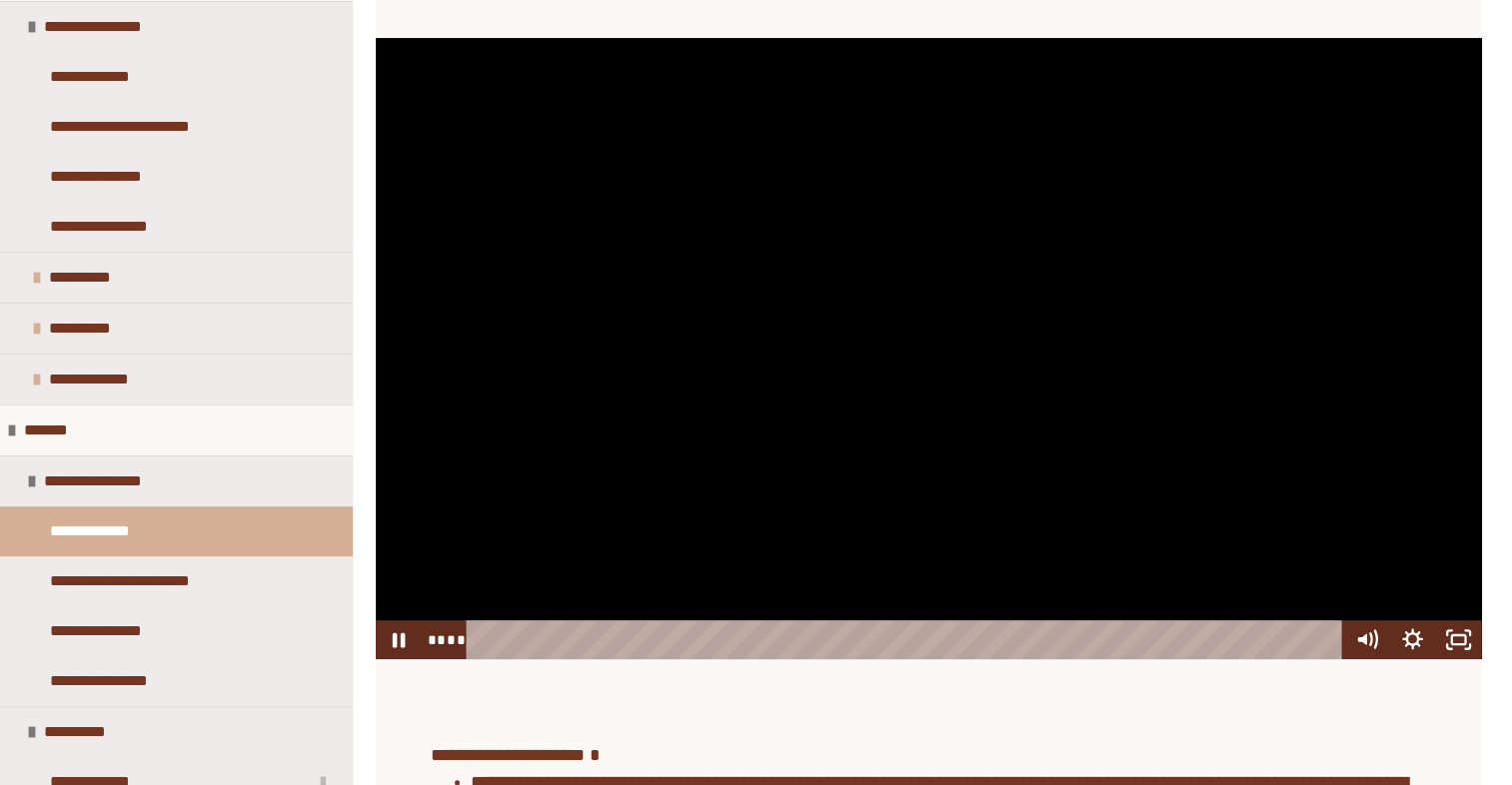 click at bounding box center [376, 38] 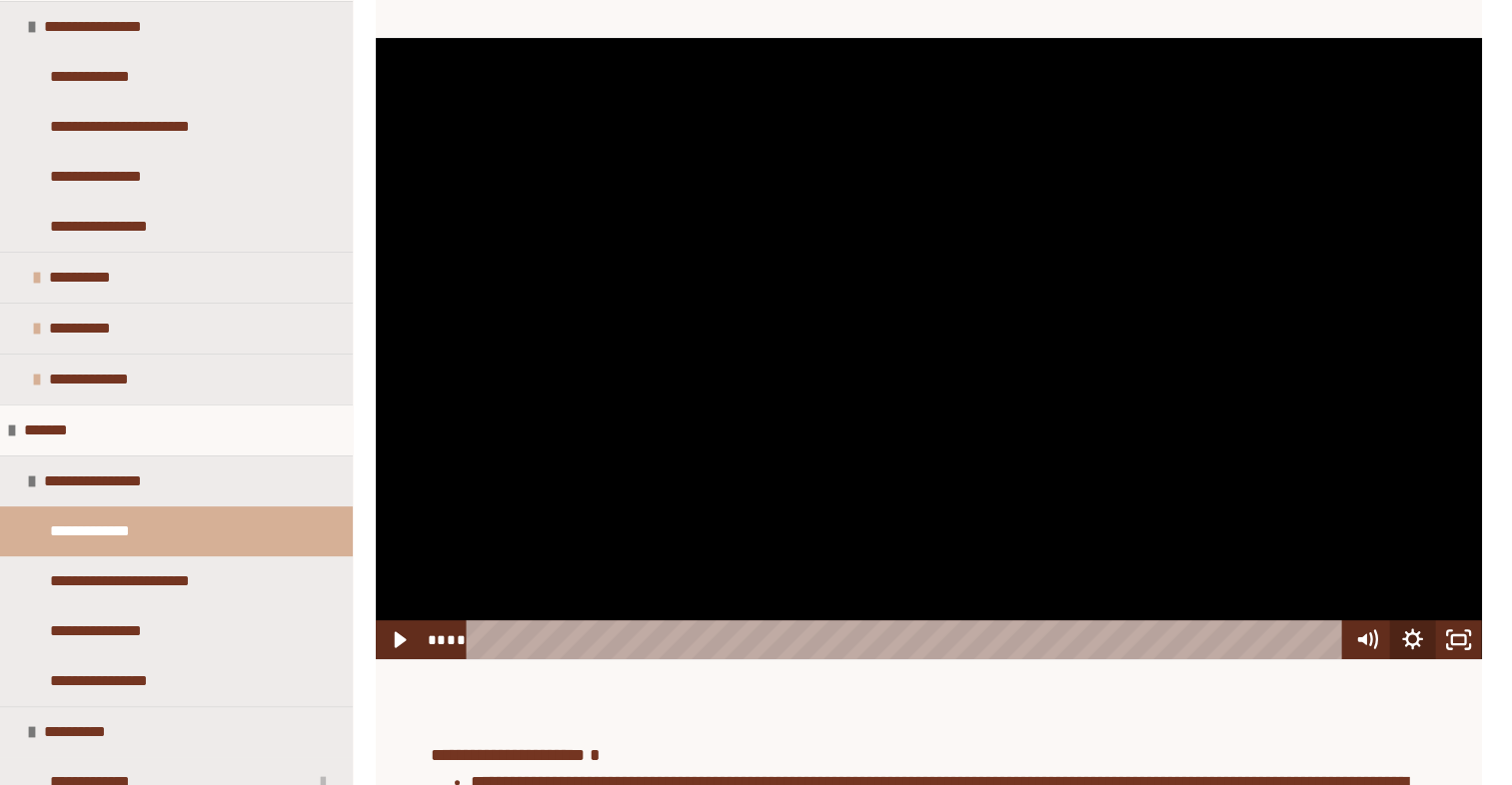 click 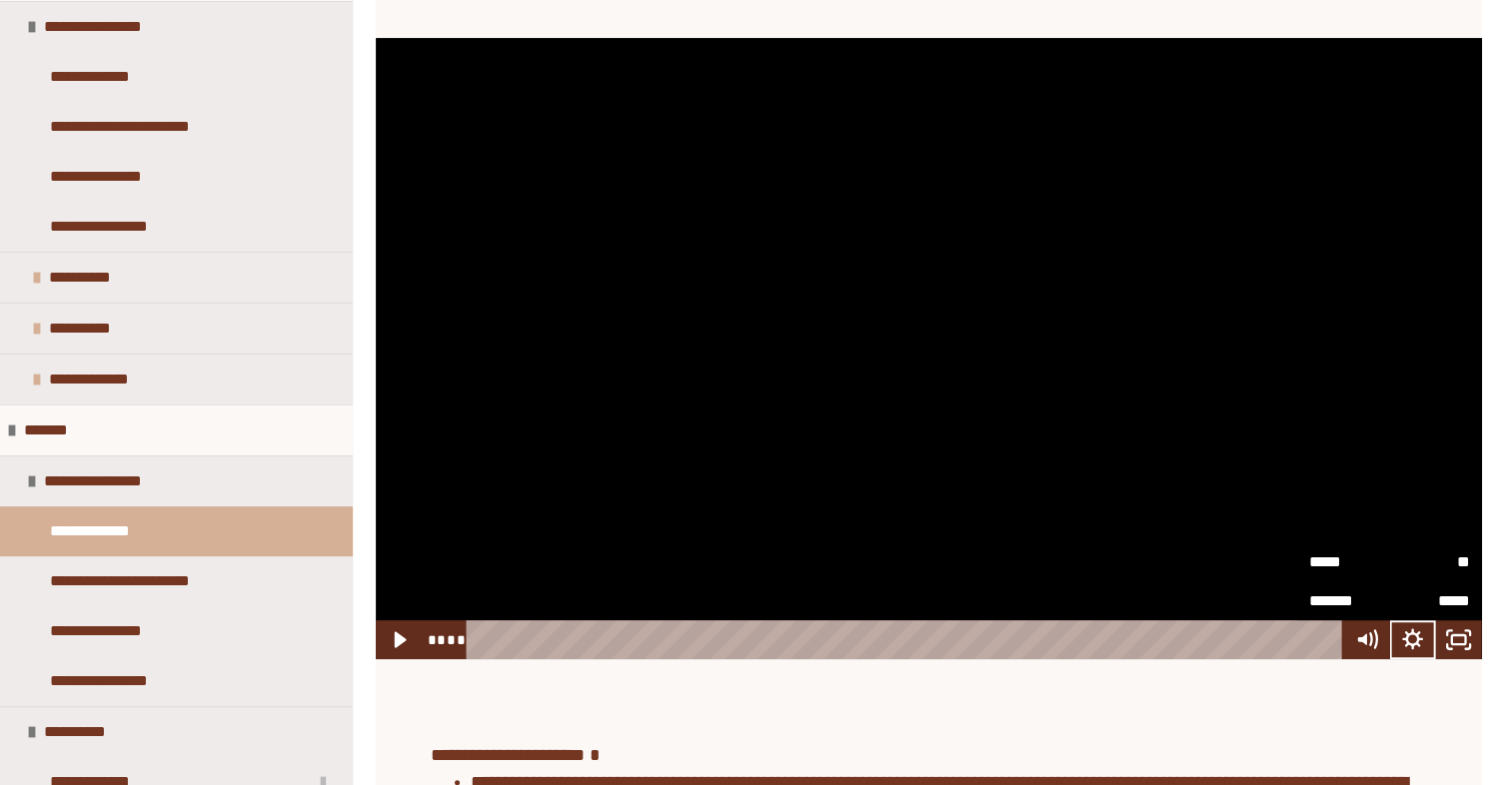 type 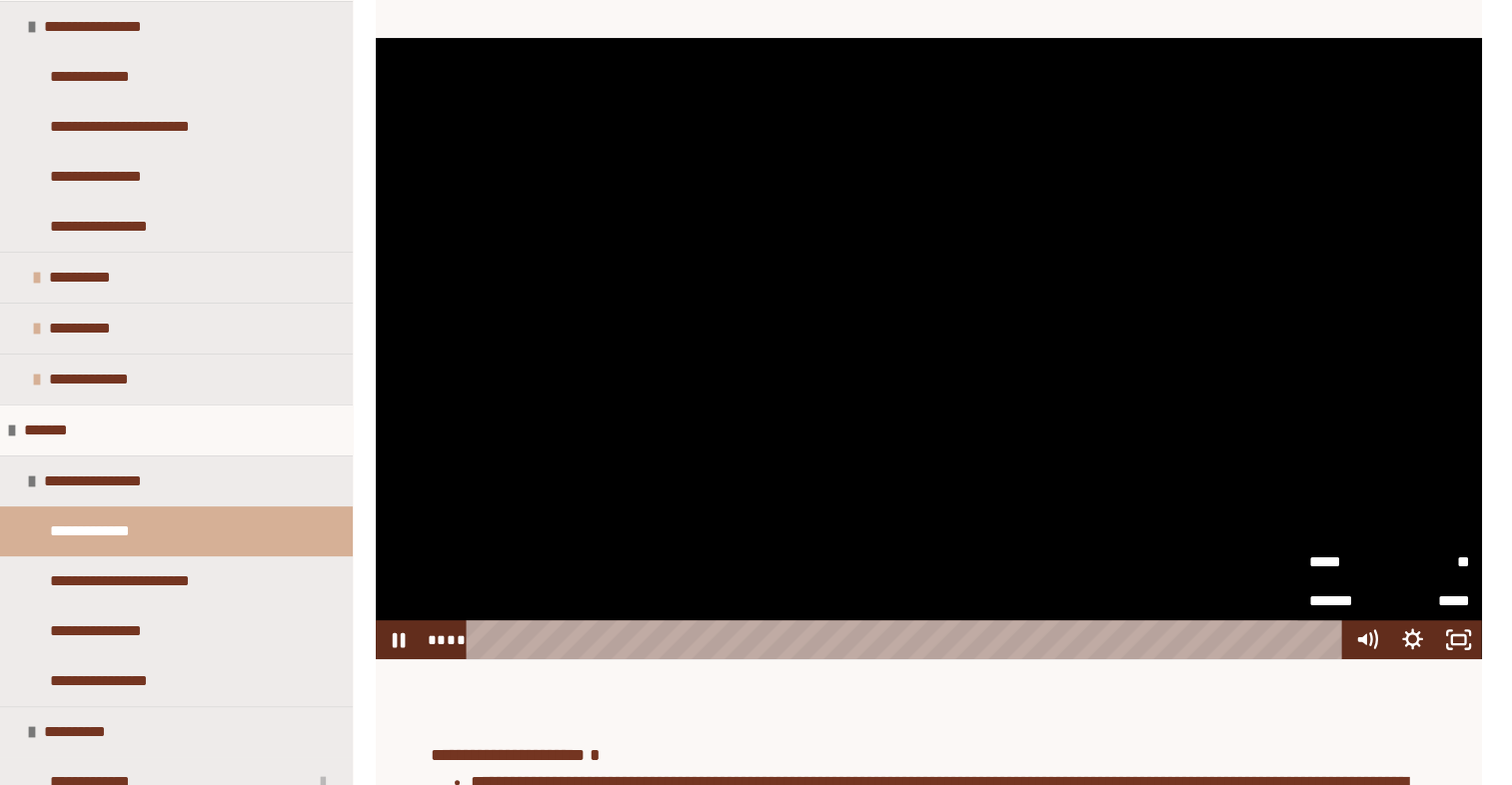 click at bounding box center (928, 349) 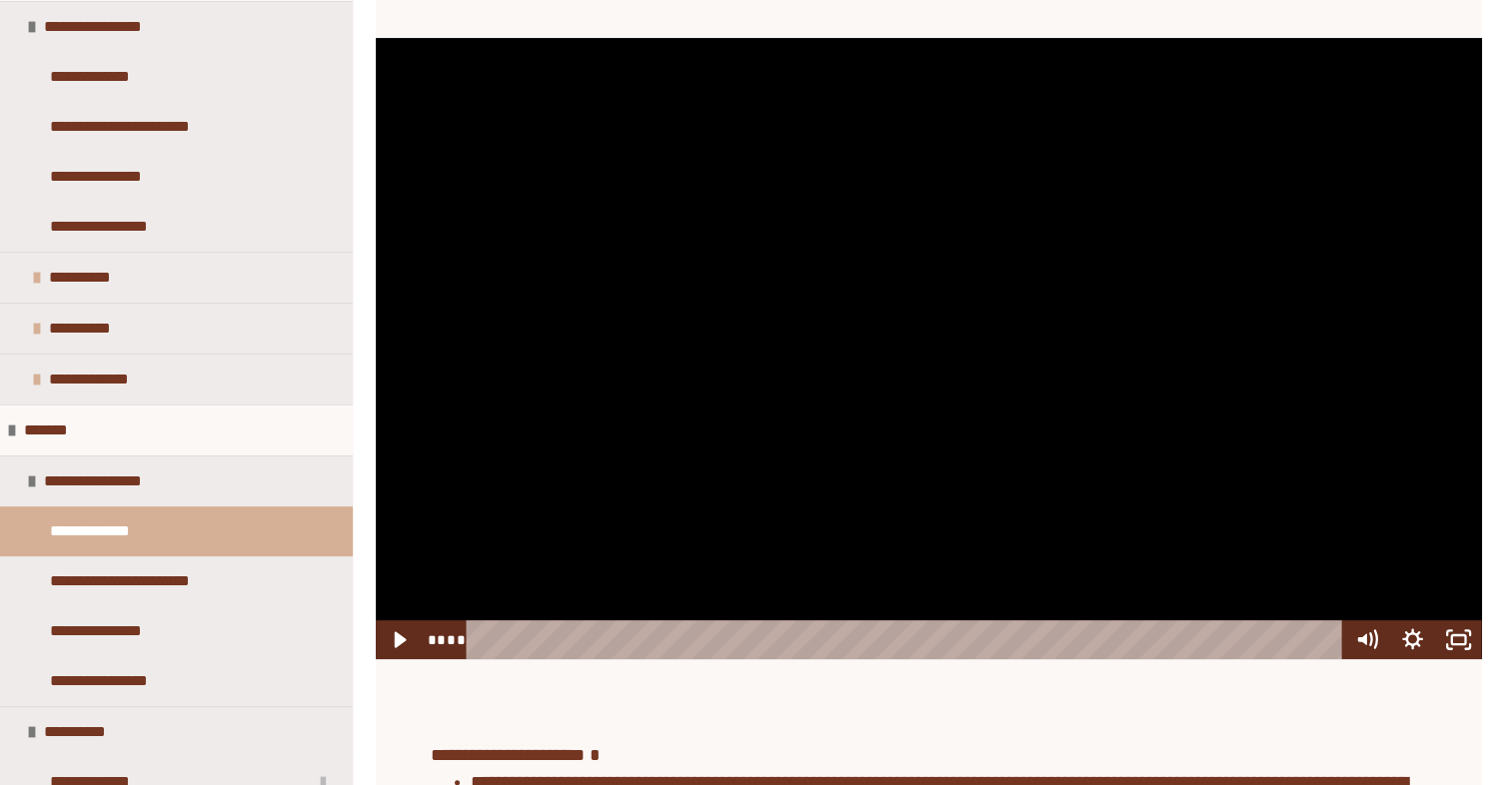 click at bounding box center [928, 349] 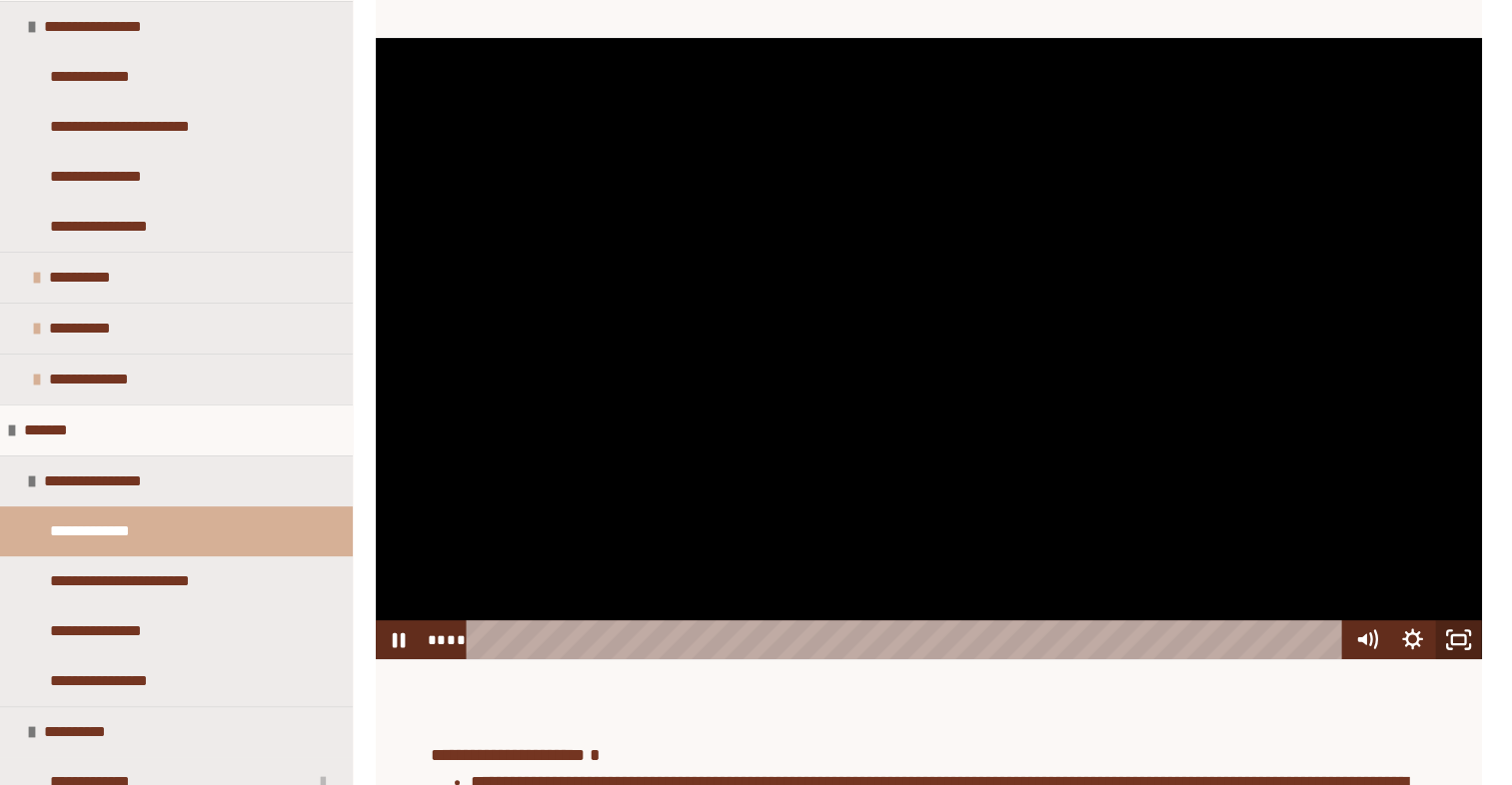 click 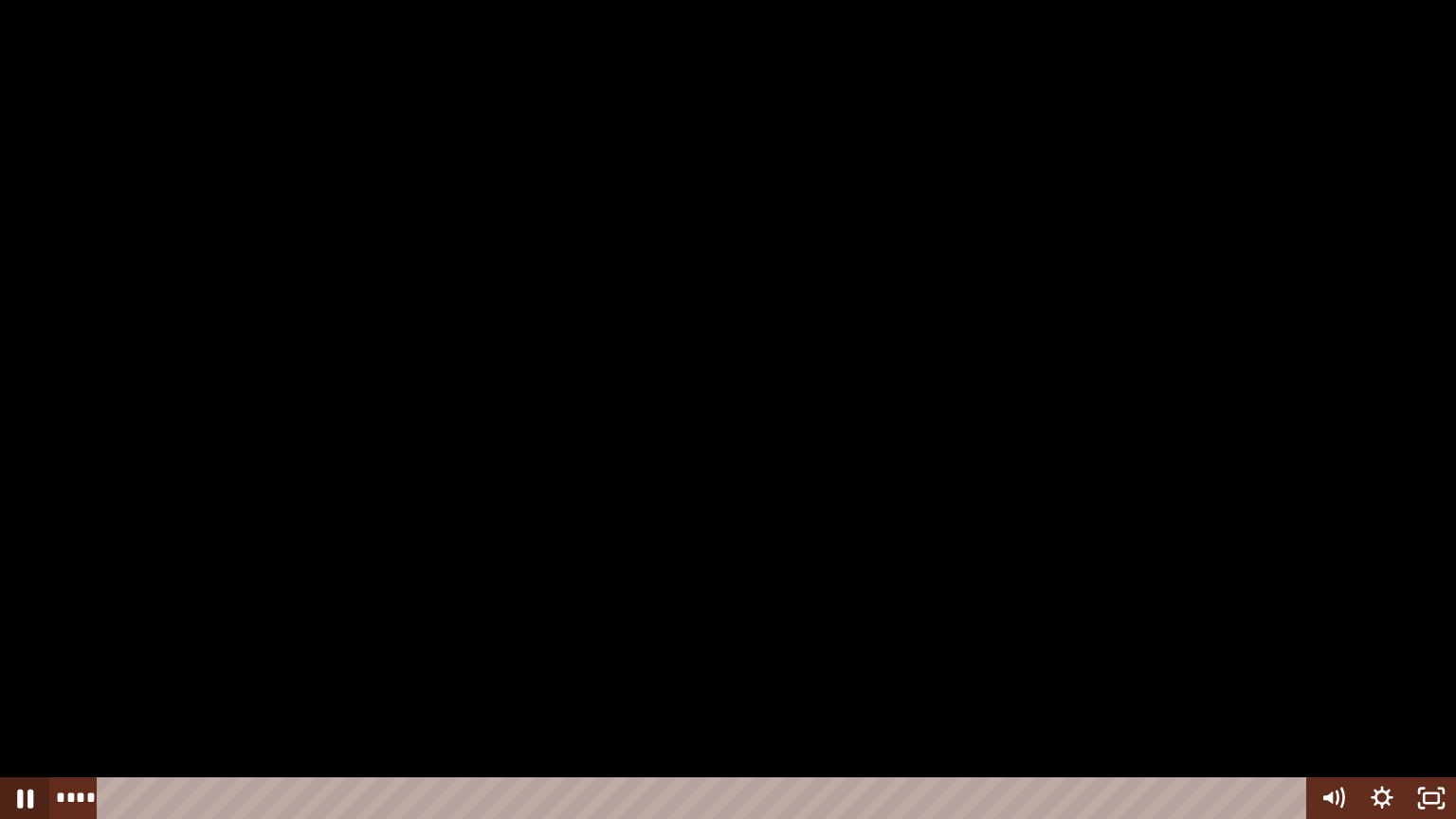 click 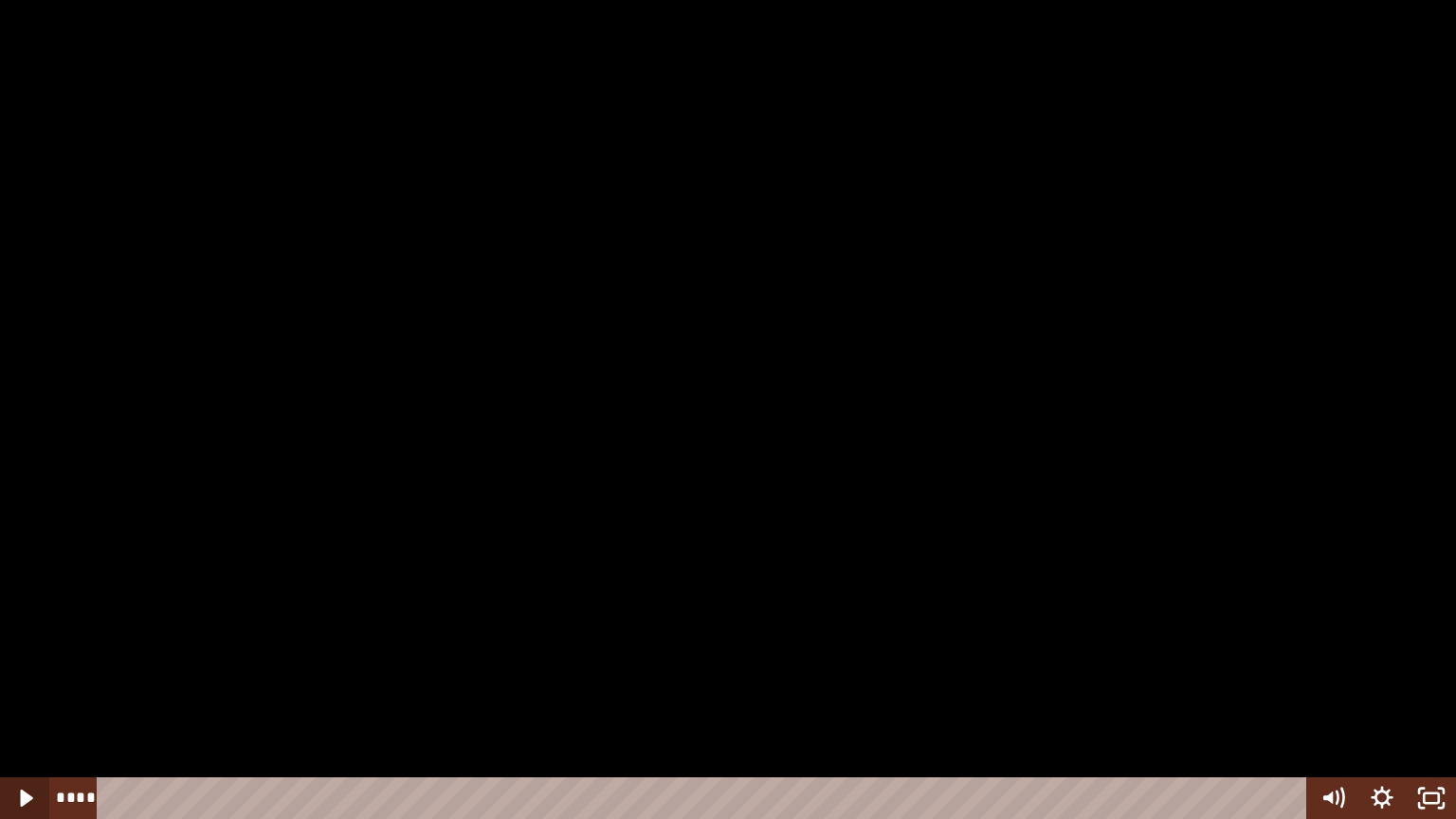click 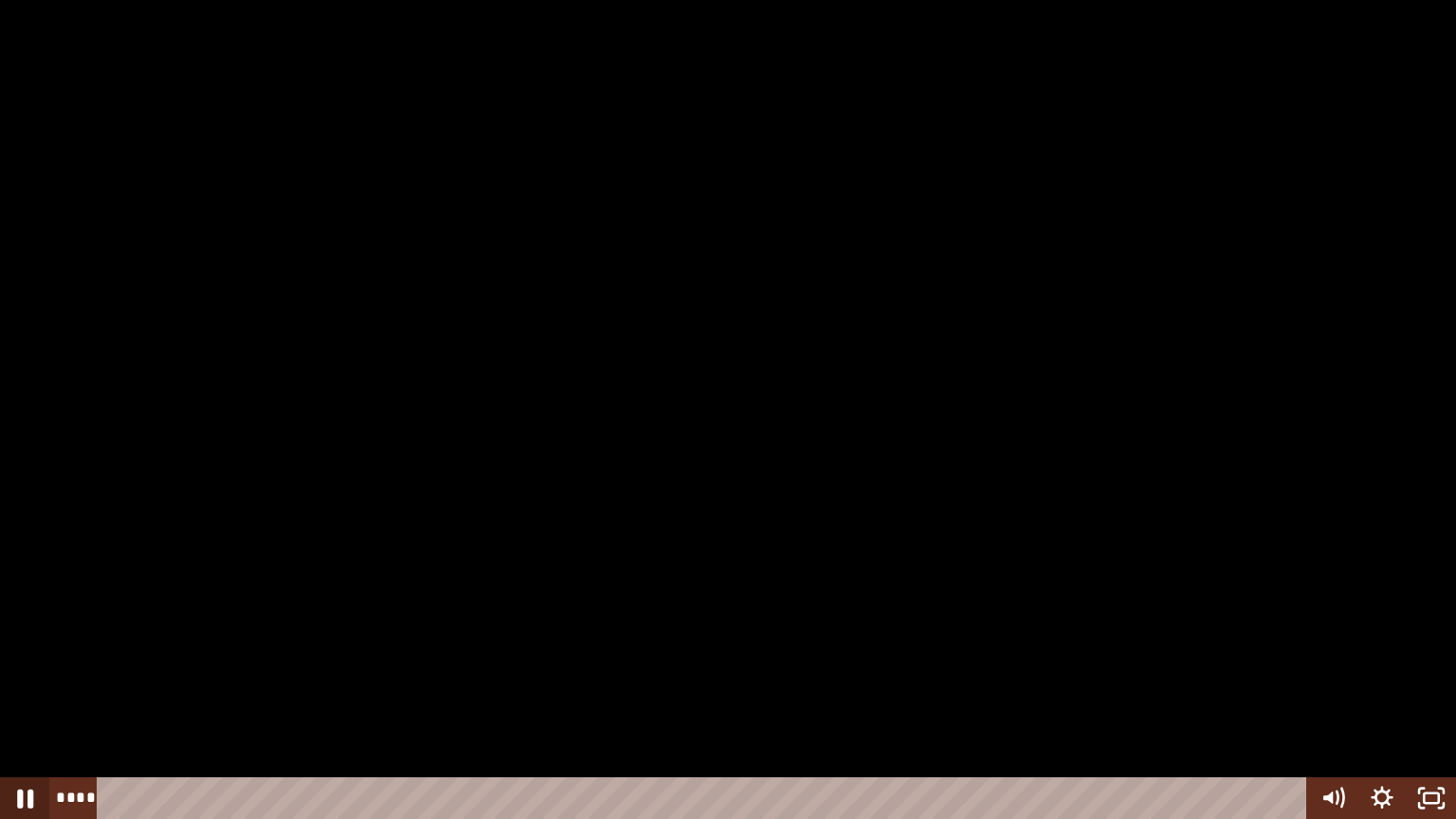 click 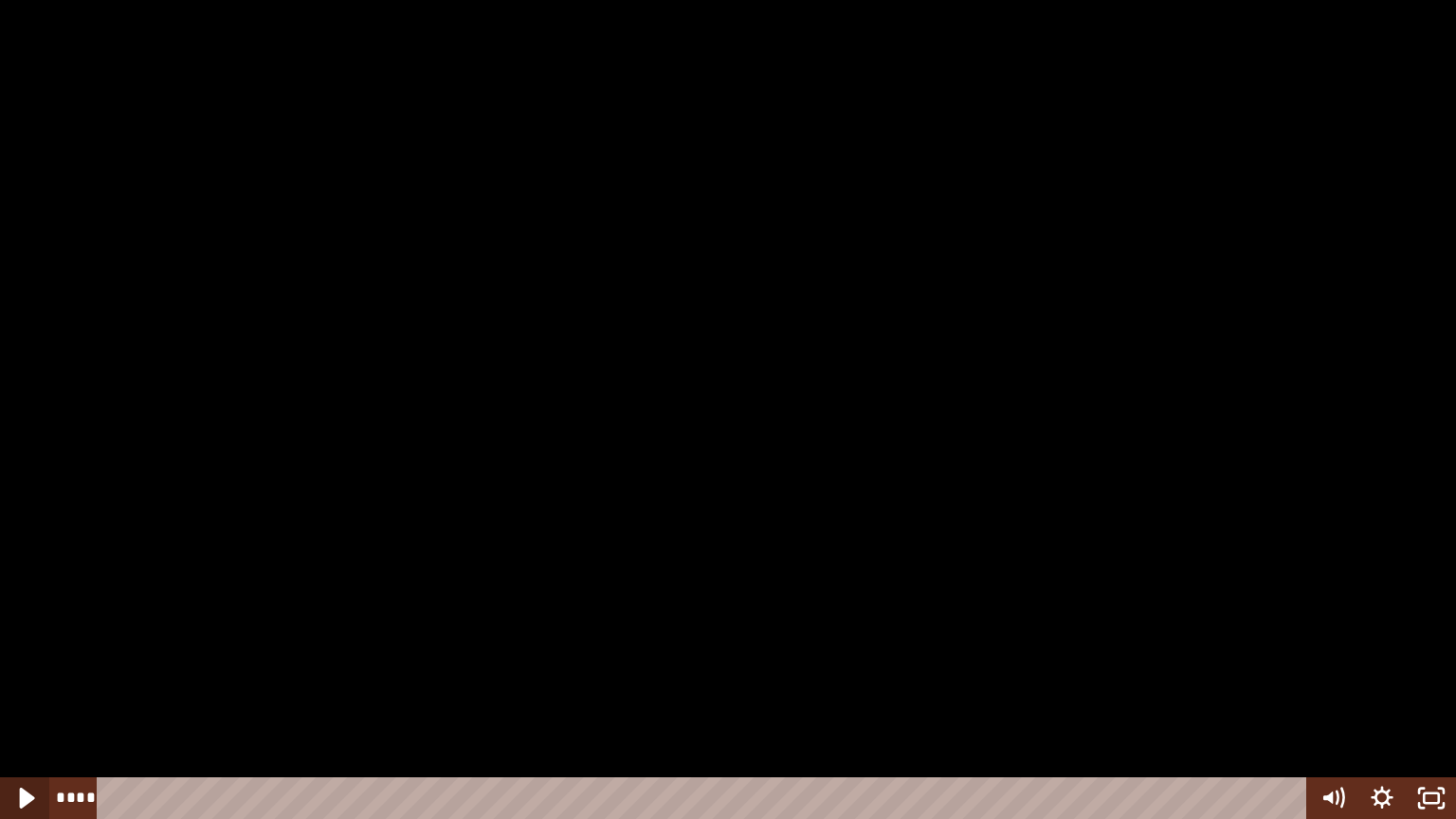 click 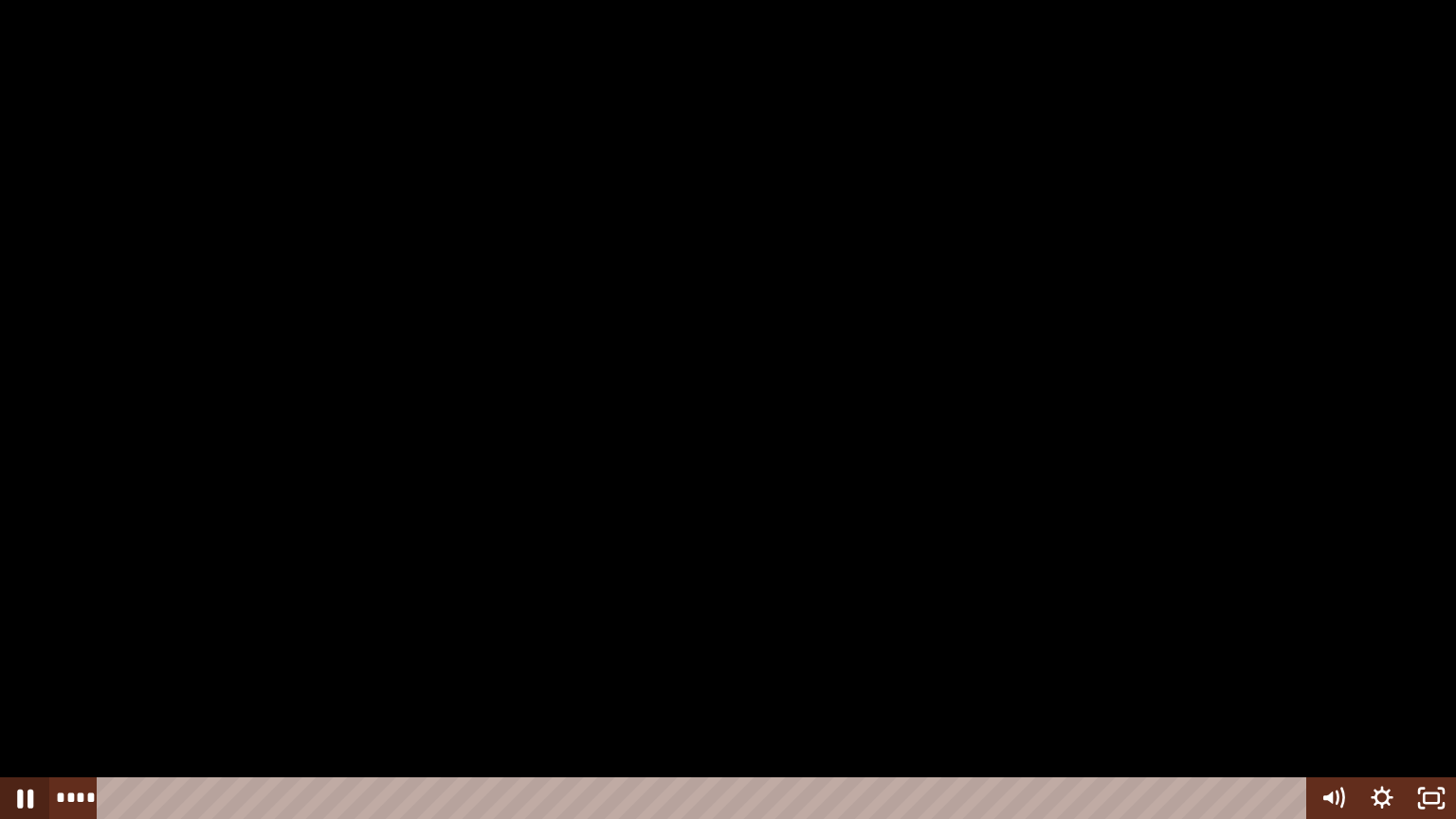 click 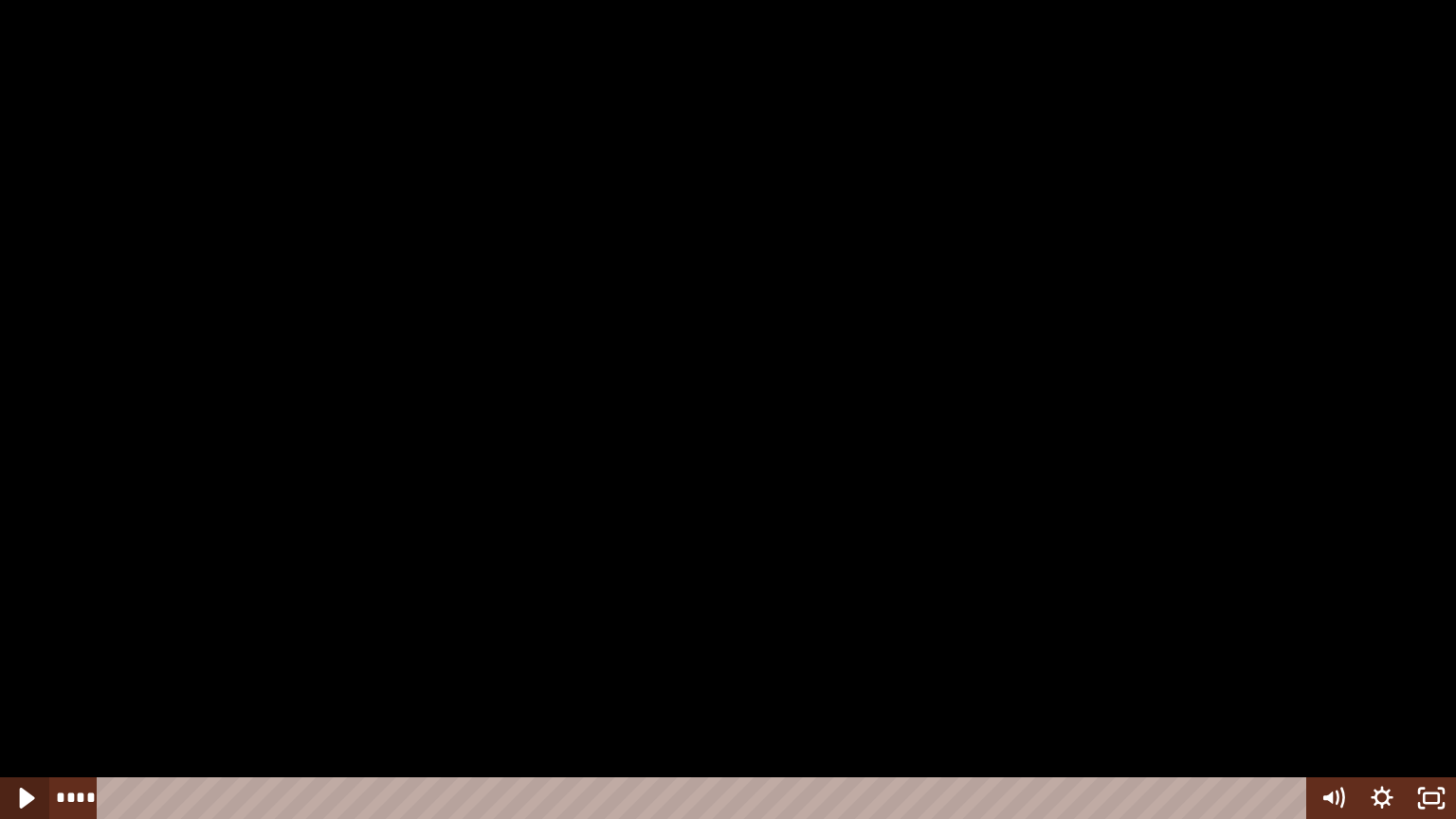 click 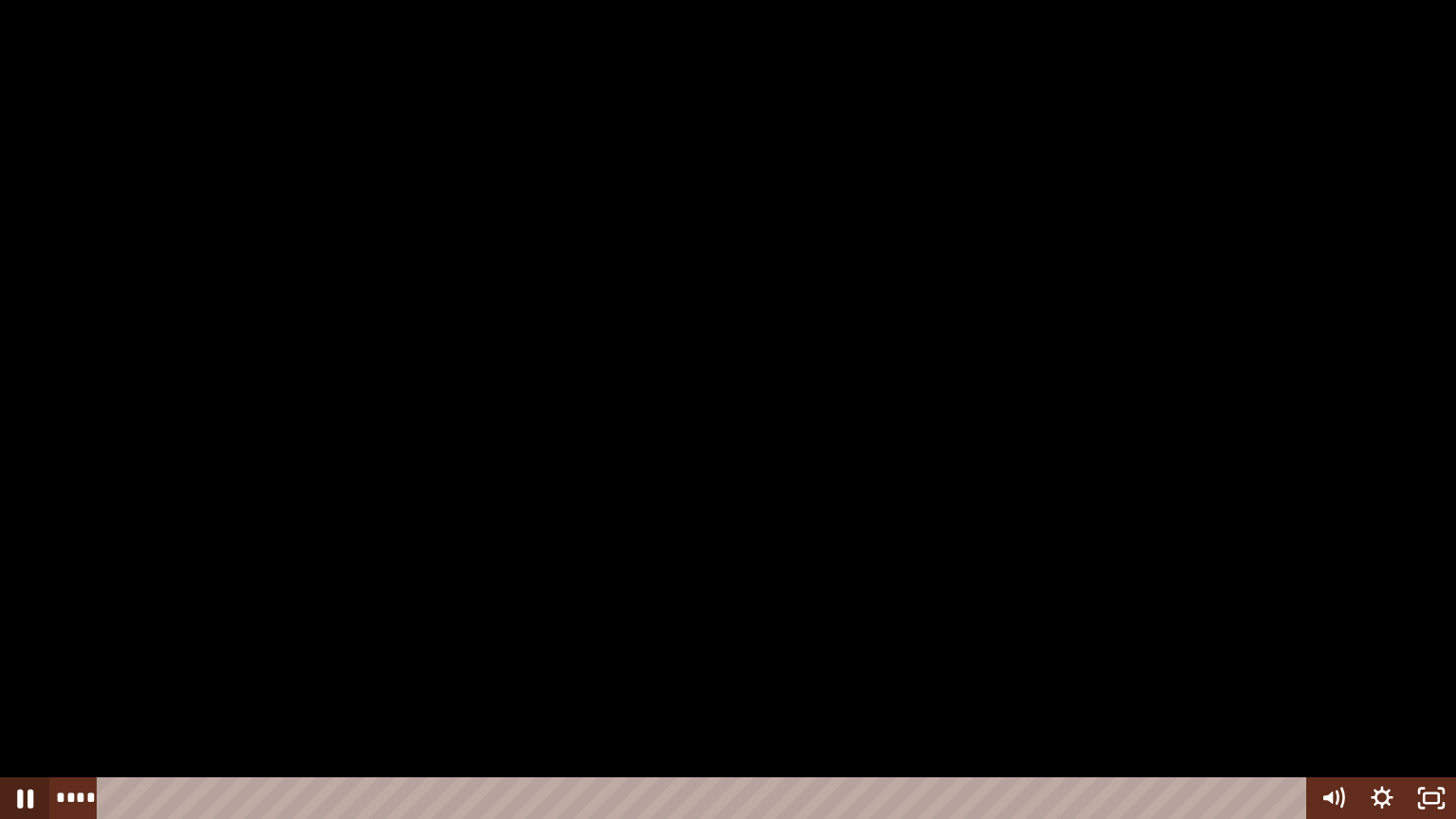 click 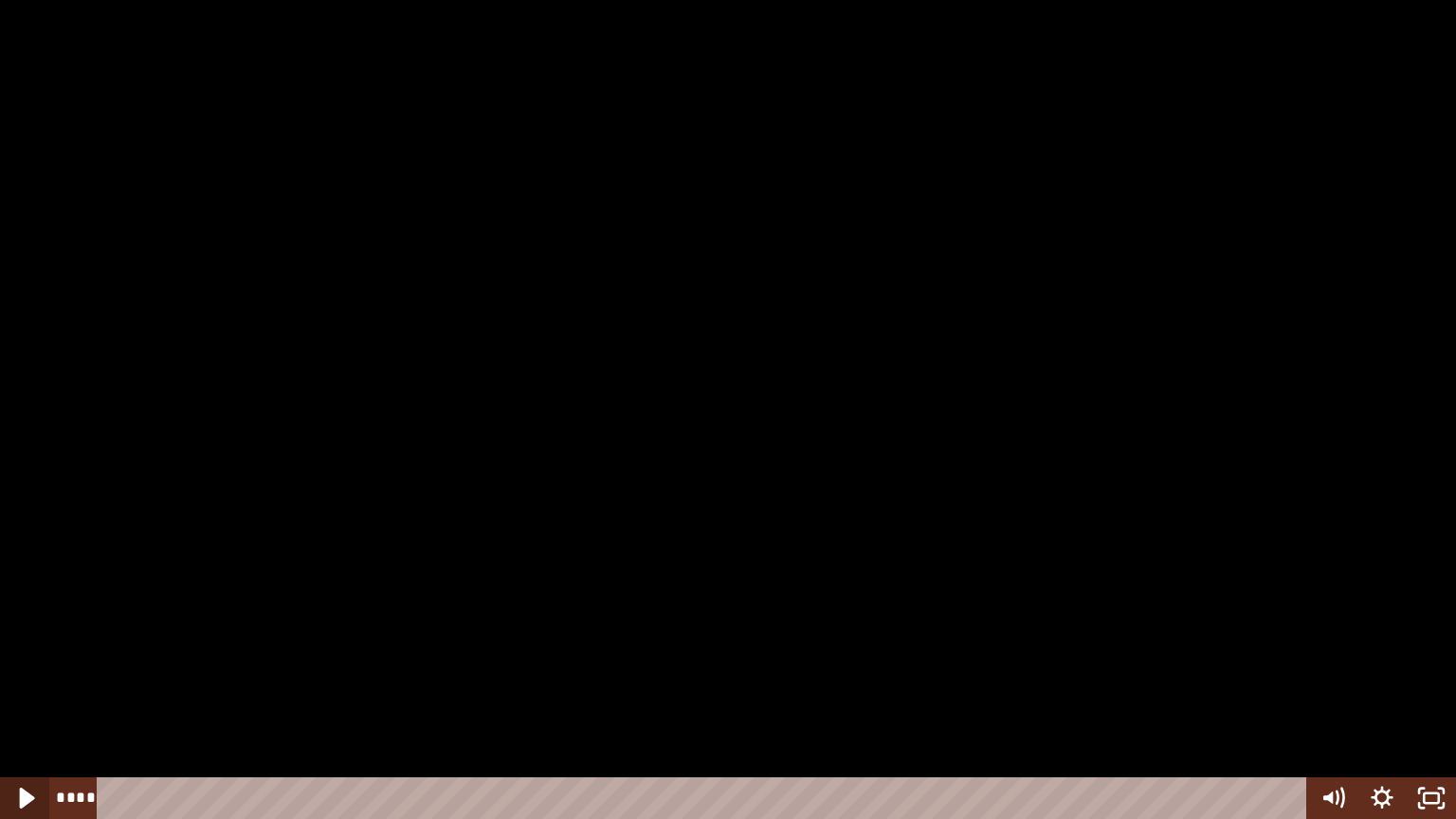 click 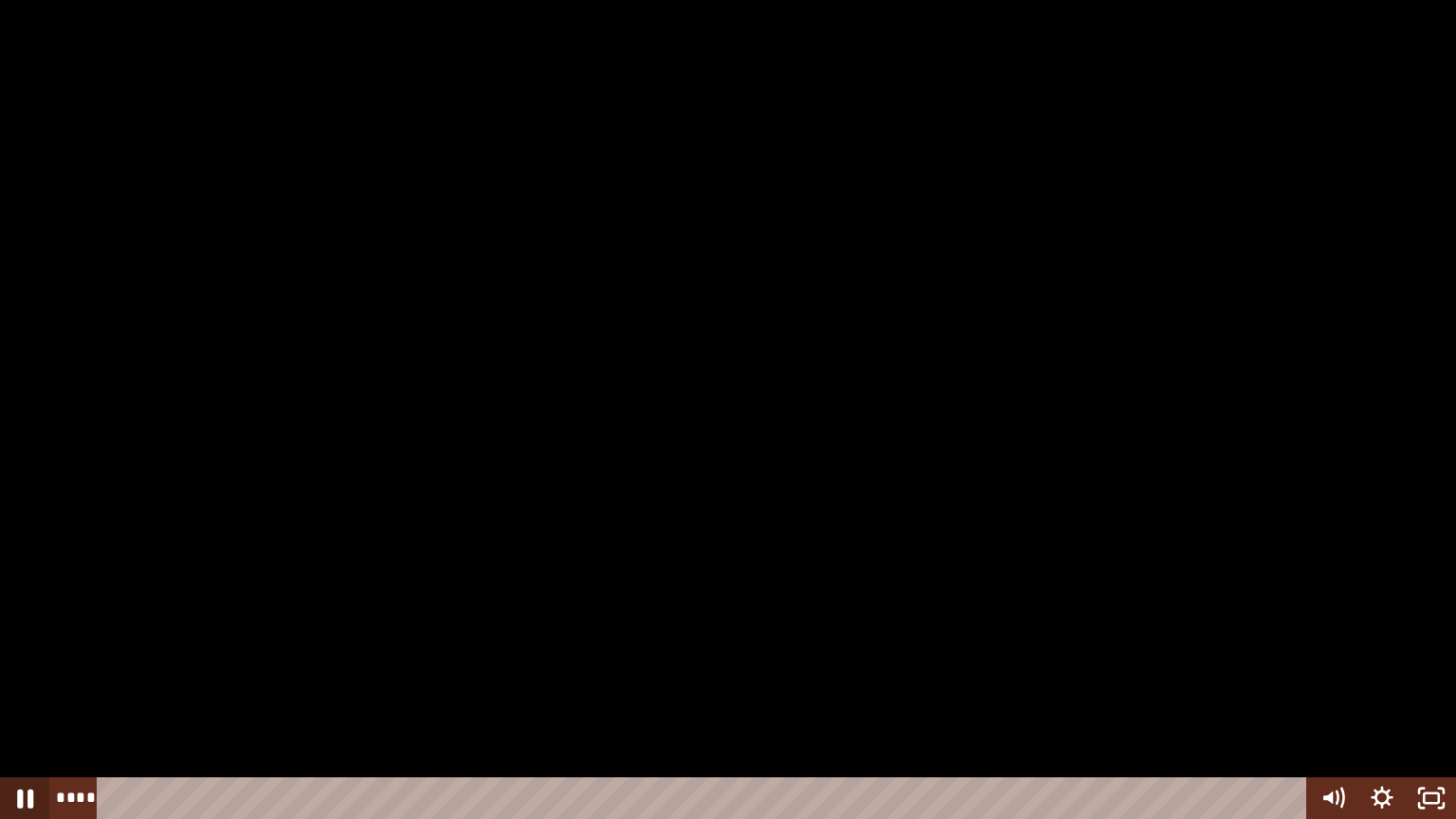 click 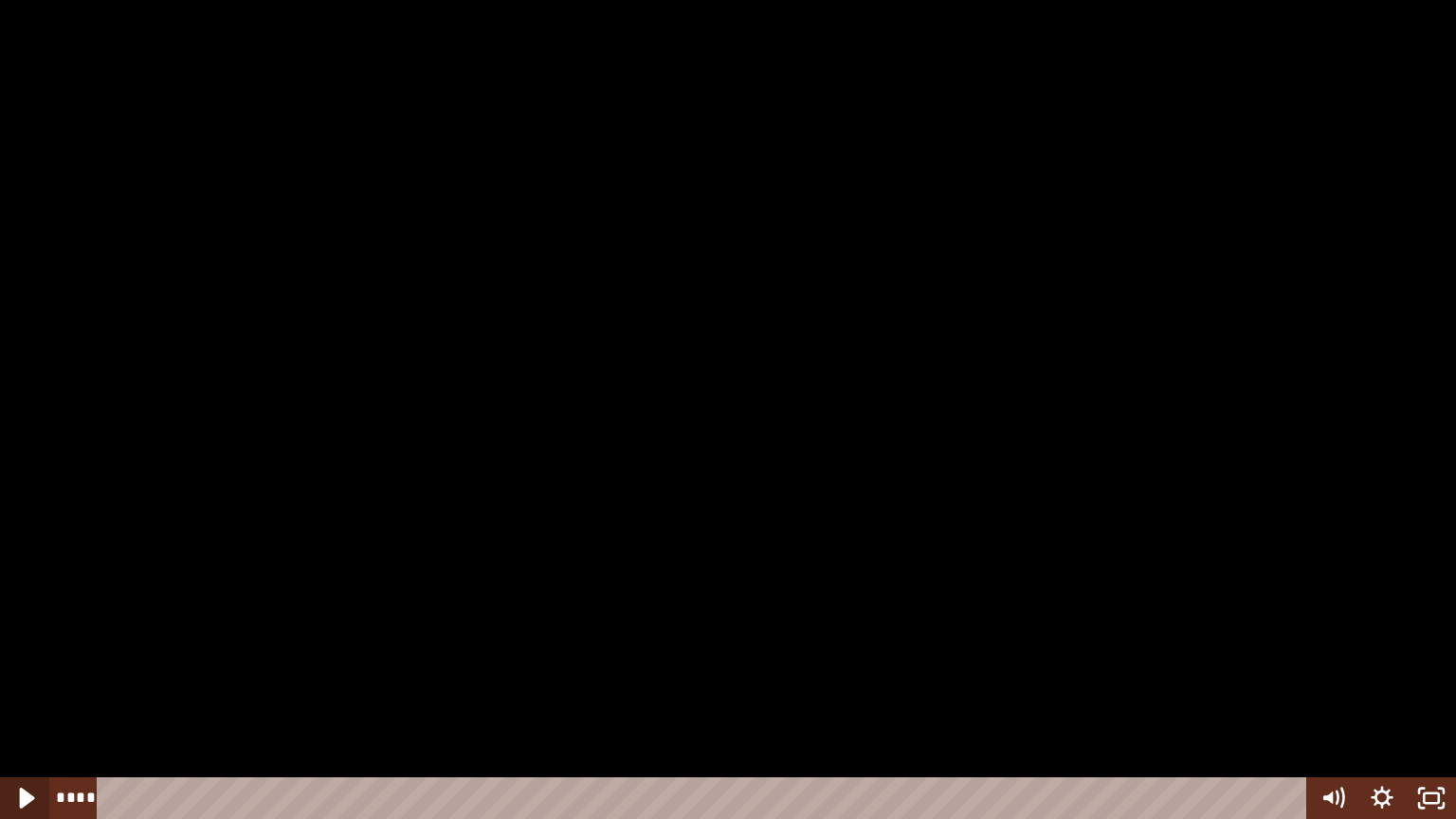 click 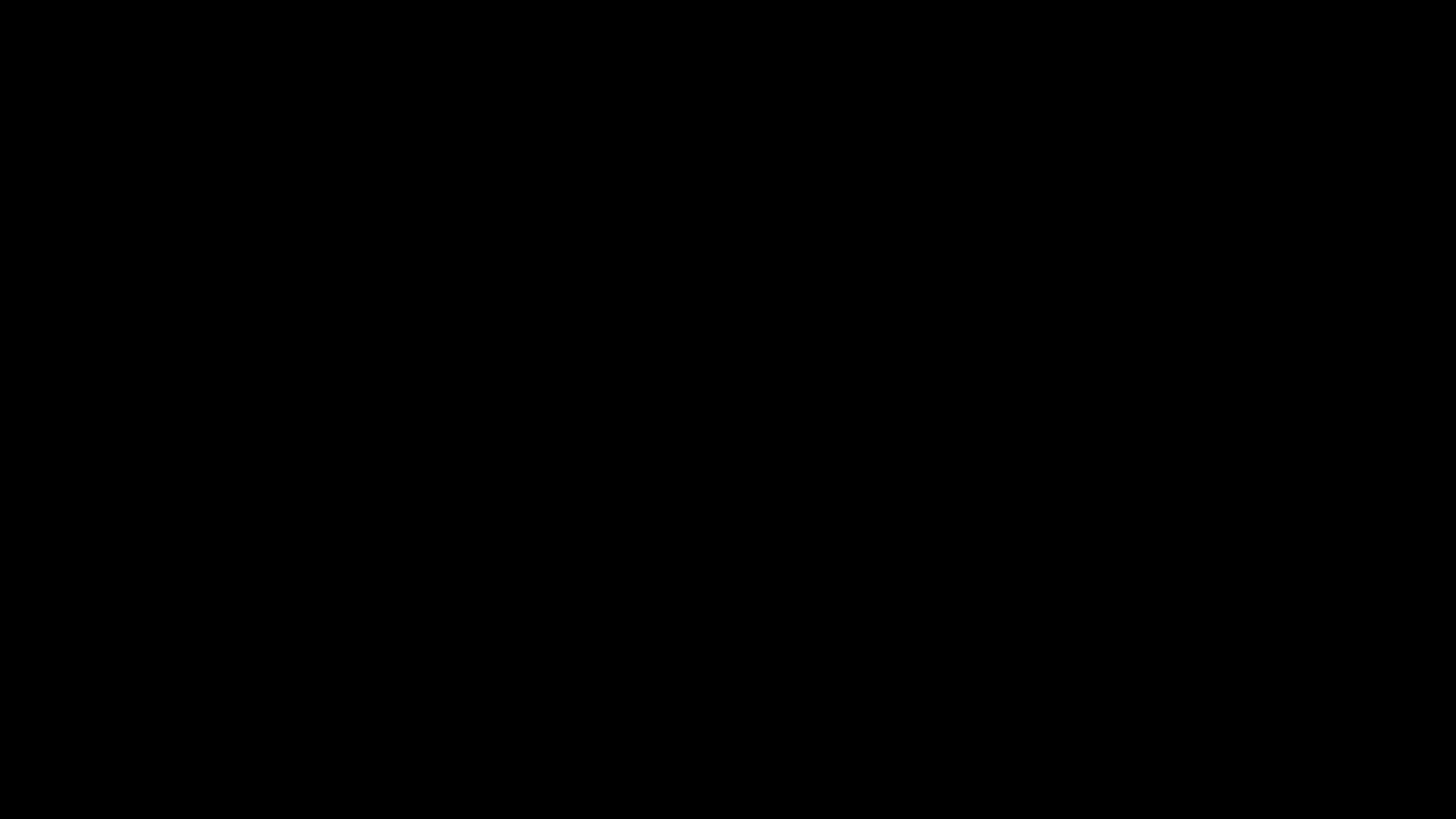 click at bounding box center (728, 410) 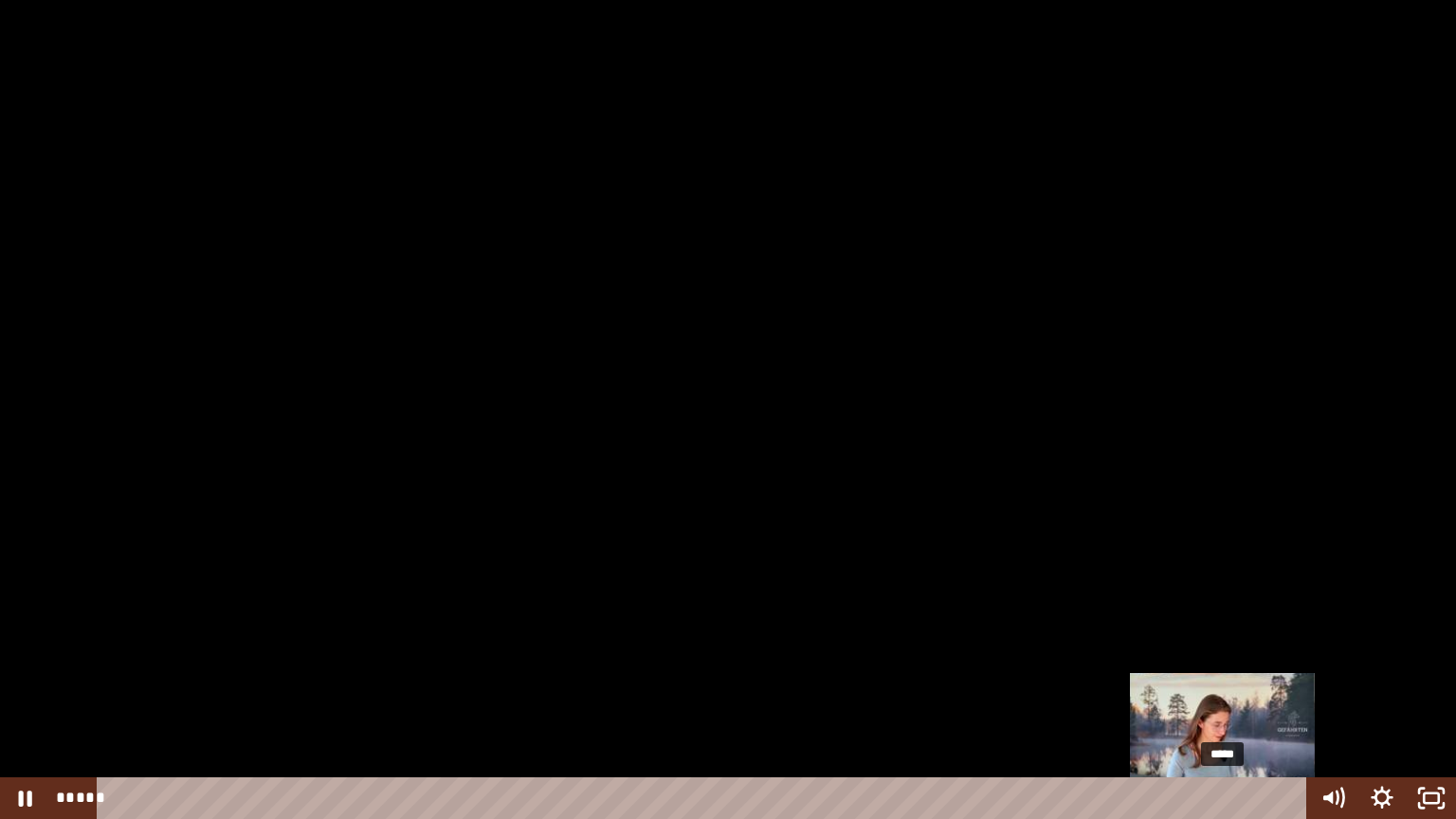 click on "*****" at bounding box center [705, 798] 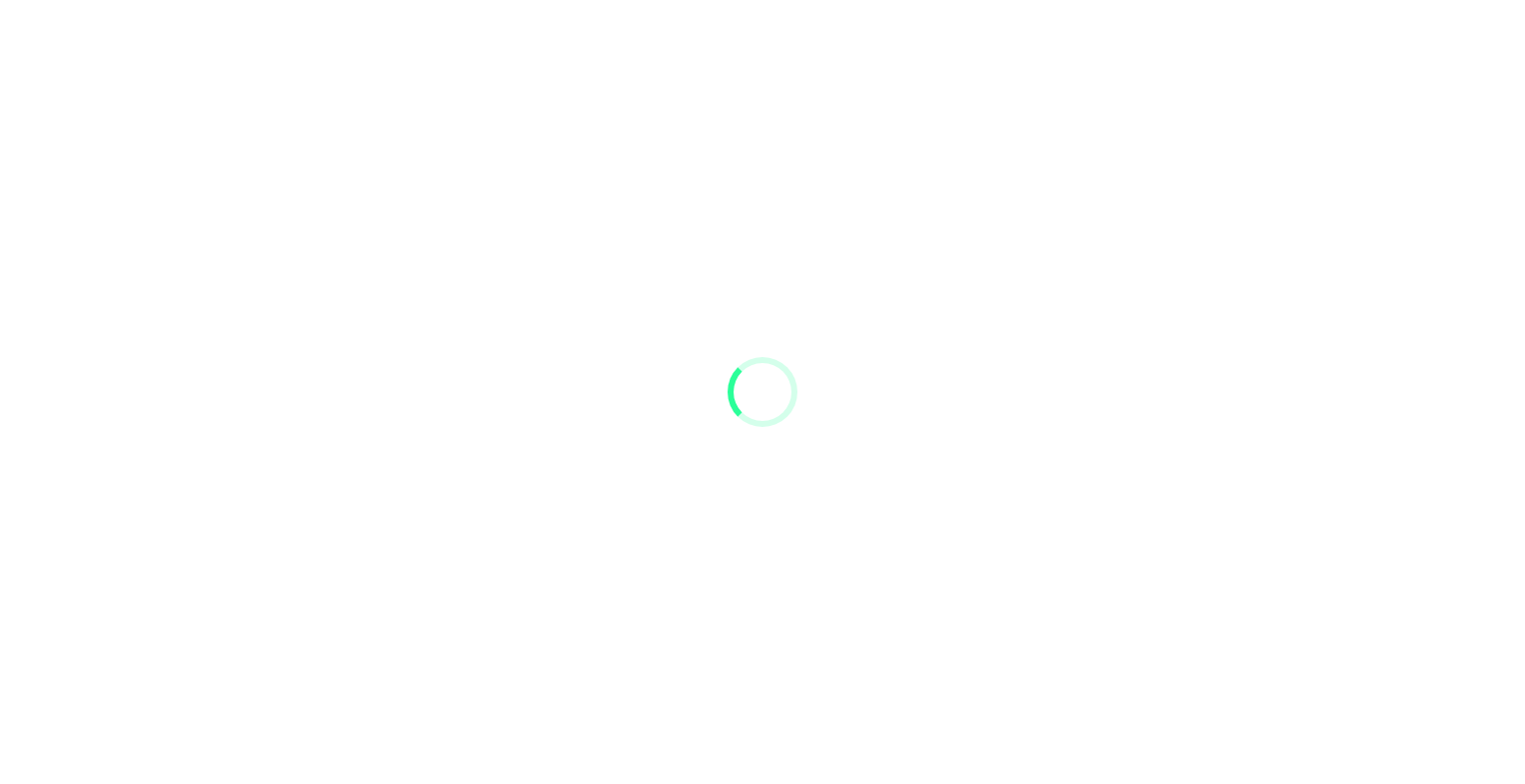 scroll, scrollTop: 0, scrollLeft: 0, axis: both 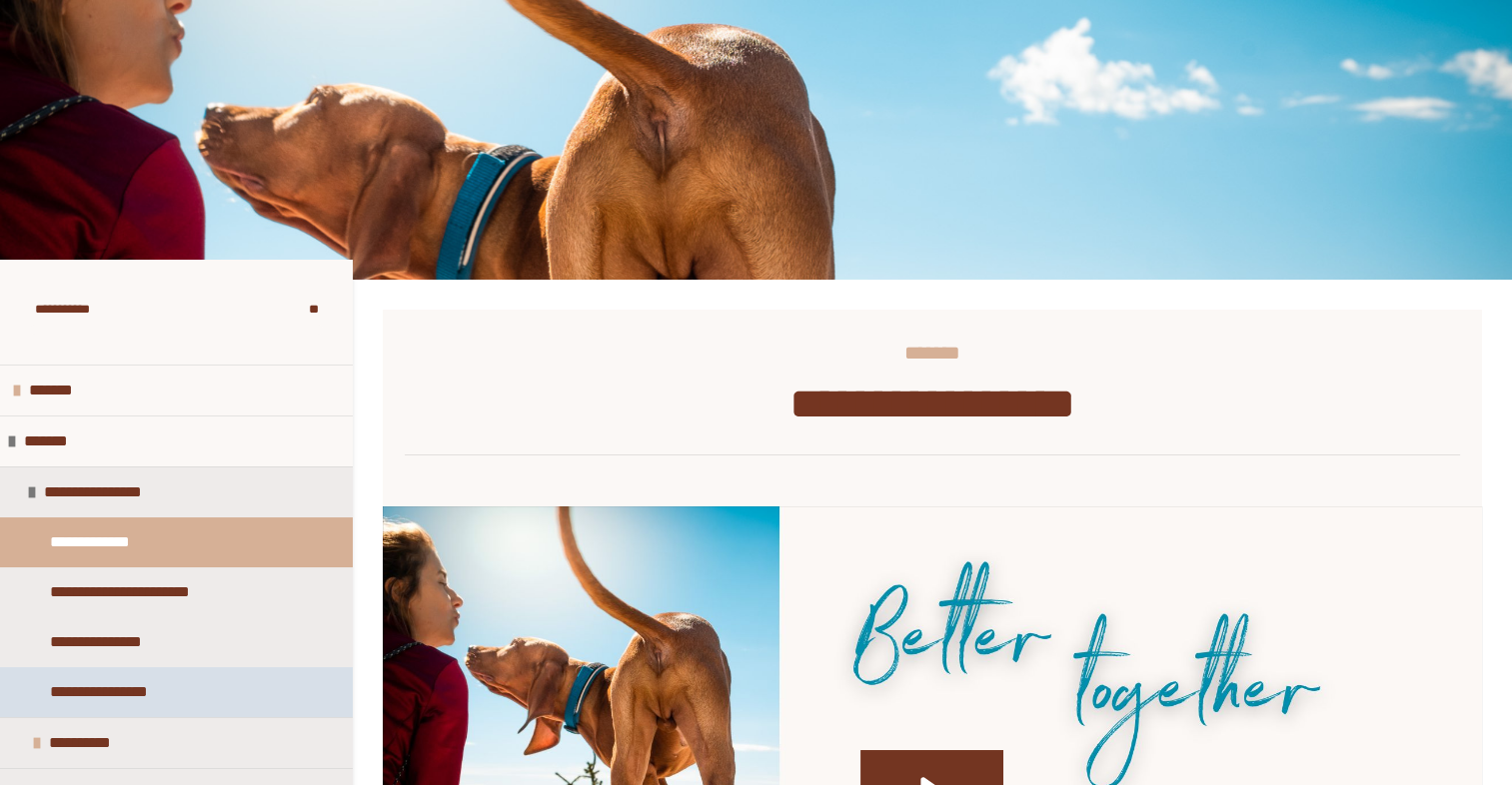 click on "**********" at bounding box center (130, 692) 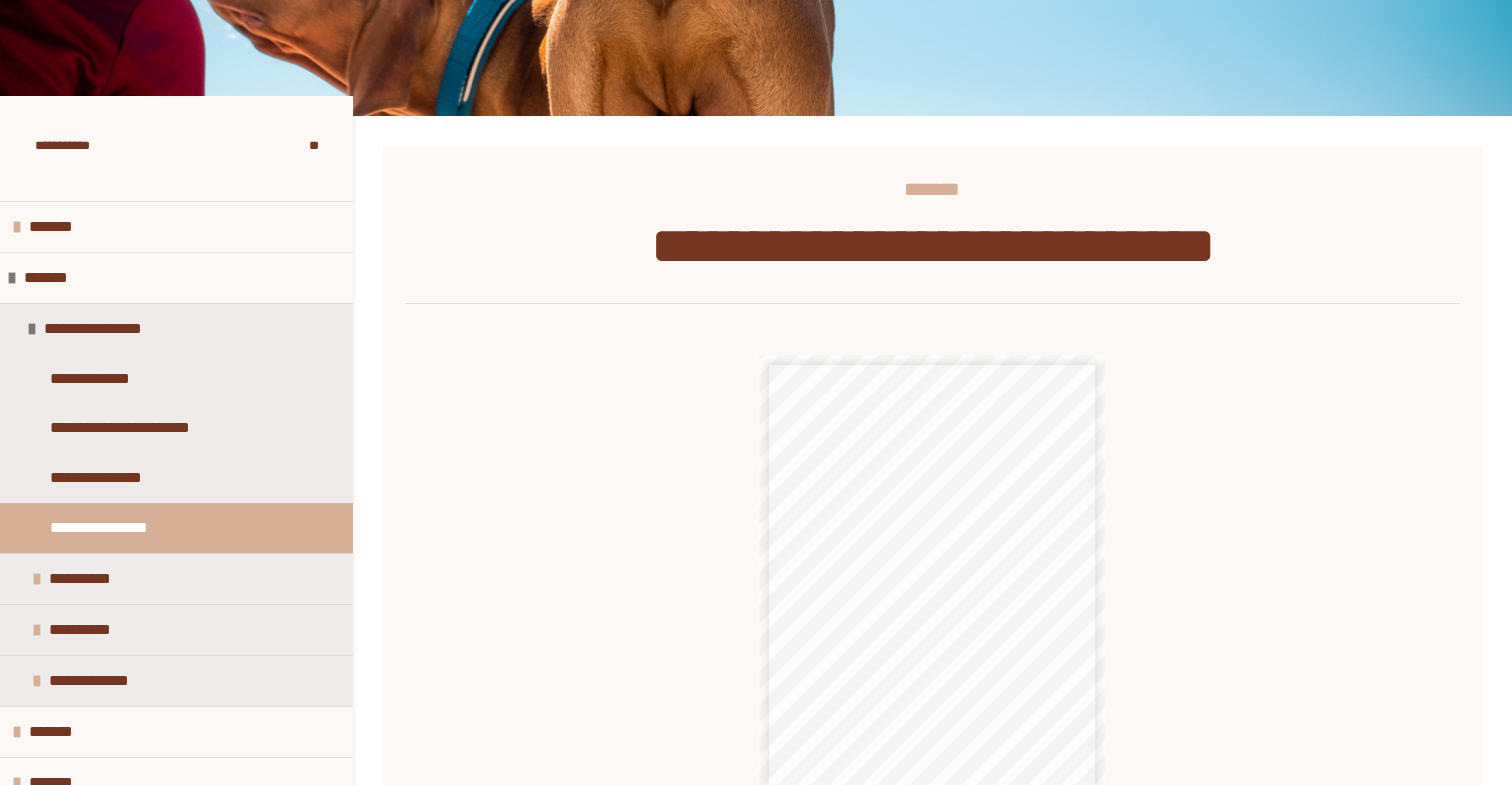 scroll, scrollTop: 371, scrollLeft: 0, axis: vertical 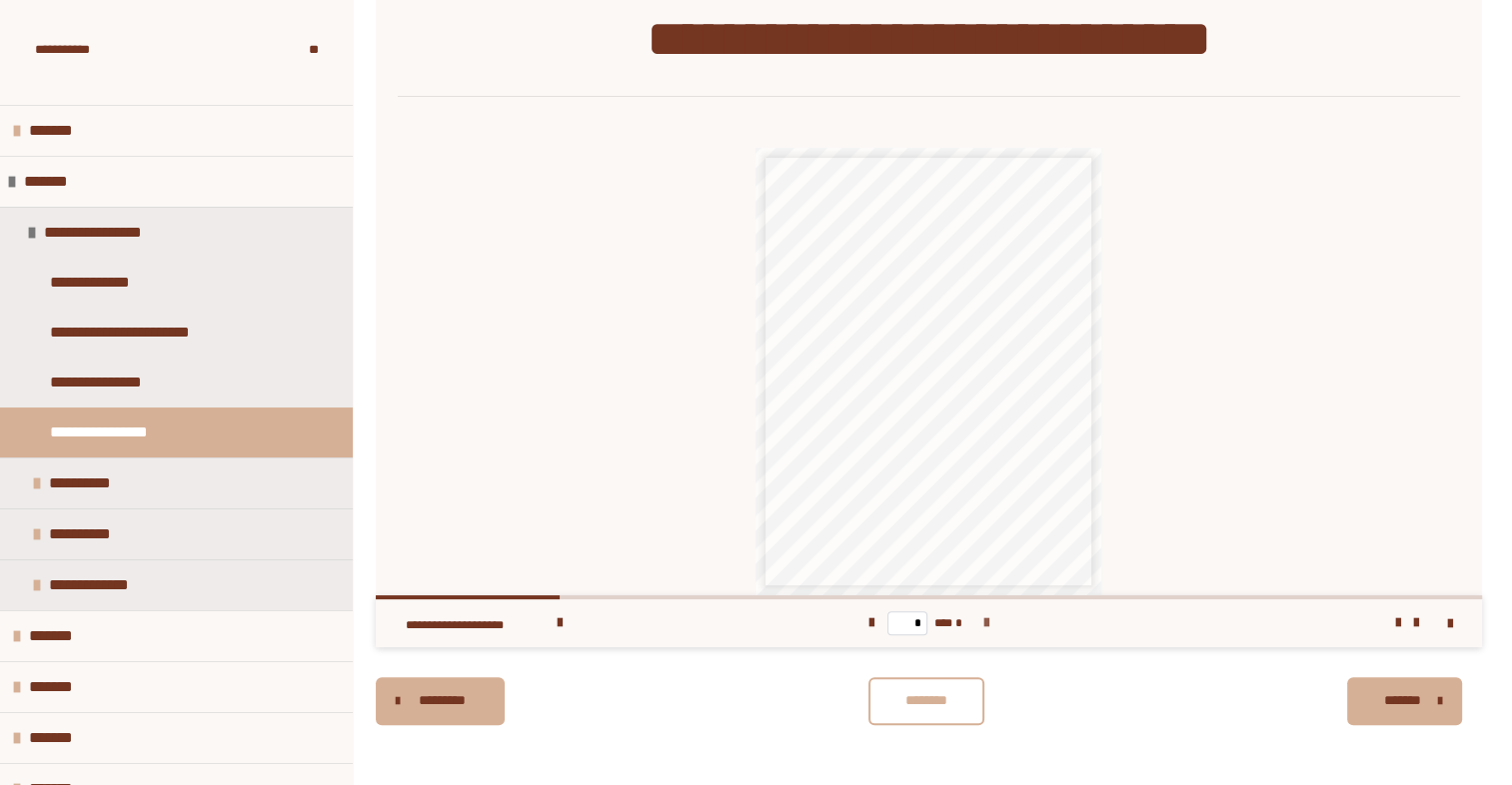 click at bounding box center [986, 623] 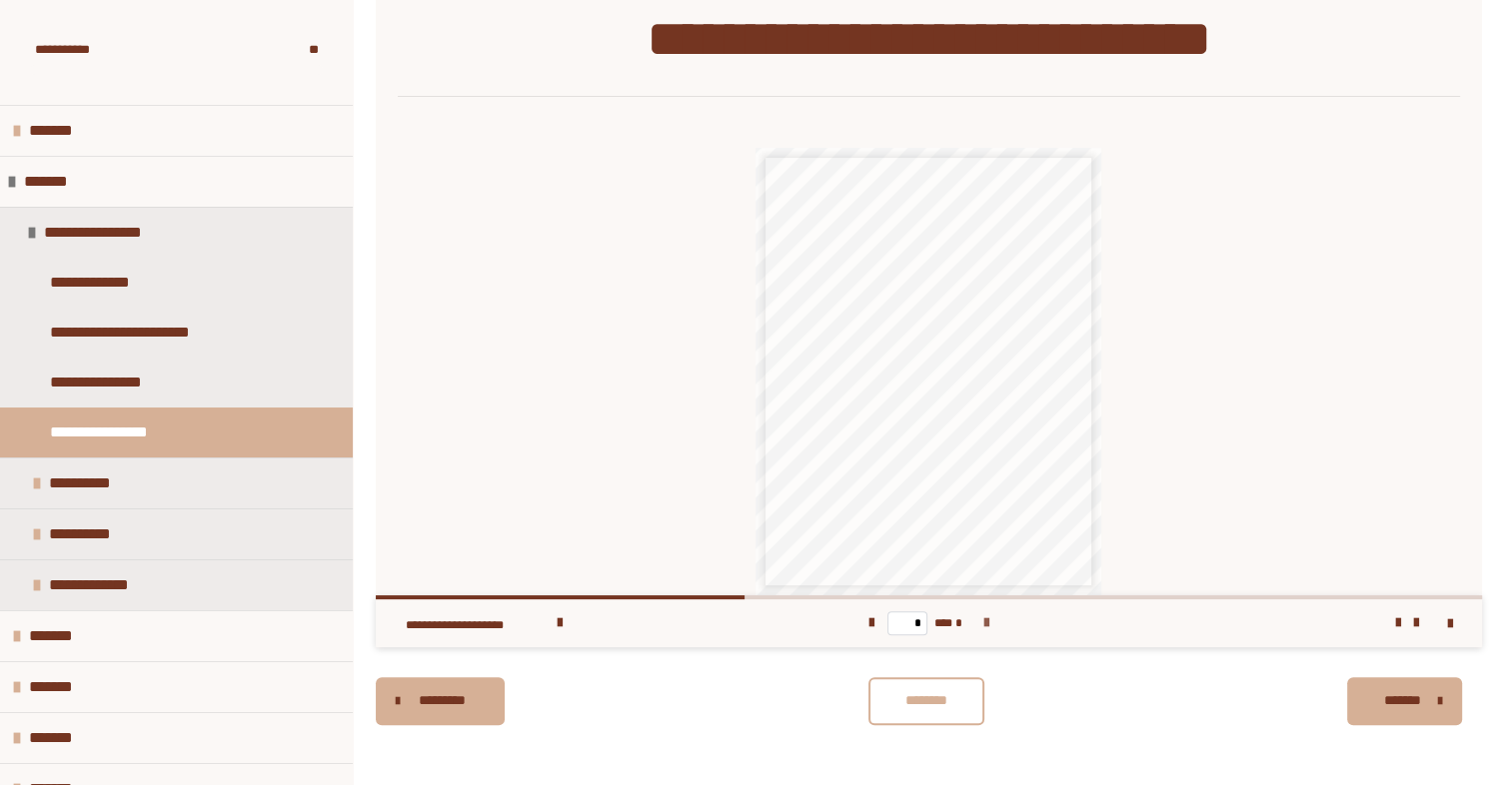 click at bounding box center [986, 623] 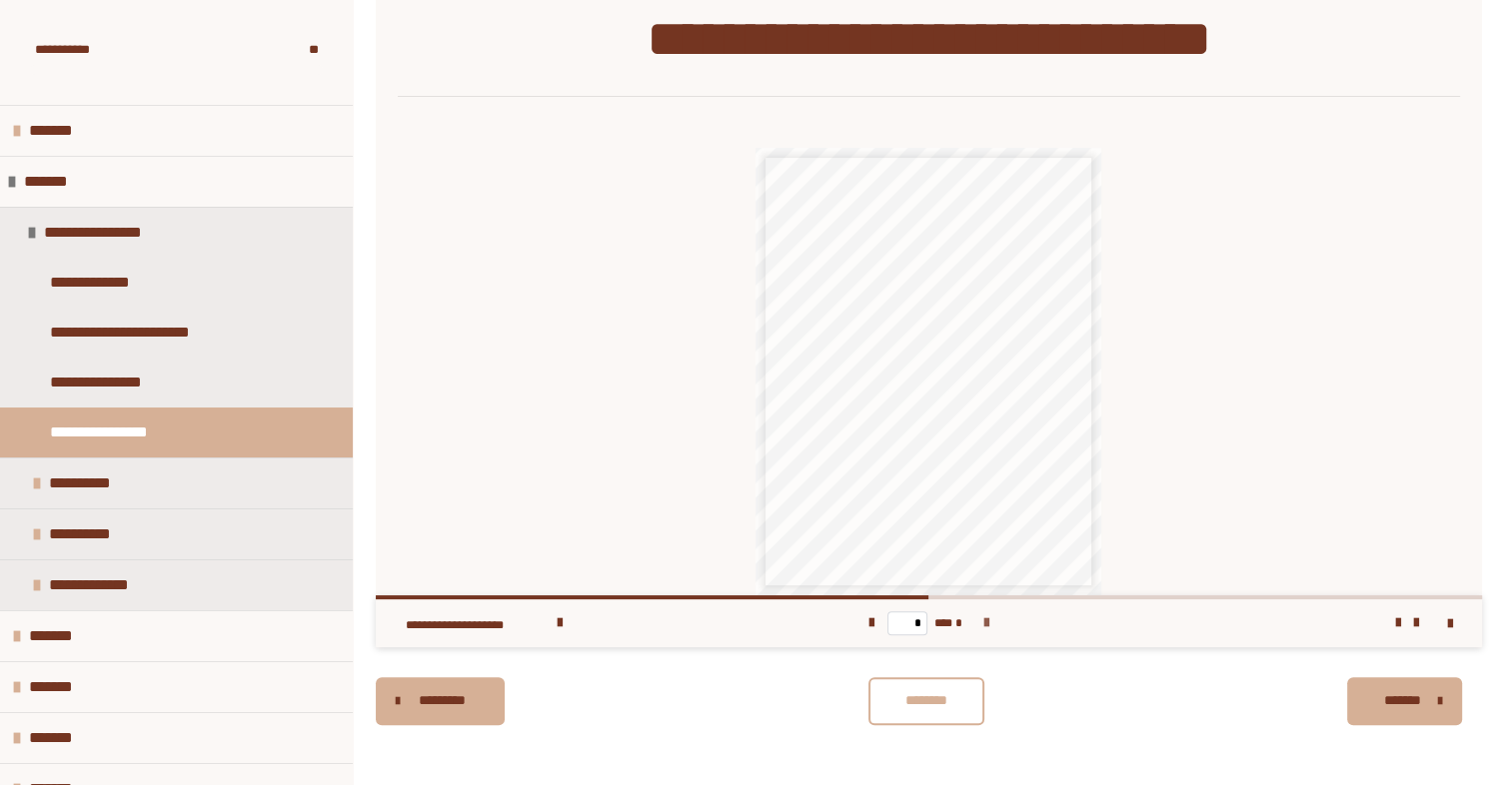 click at bounding box center (986, 623) 